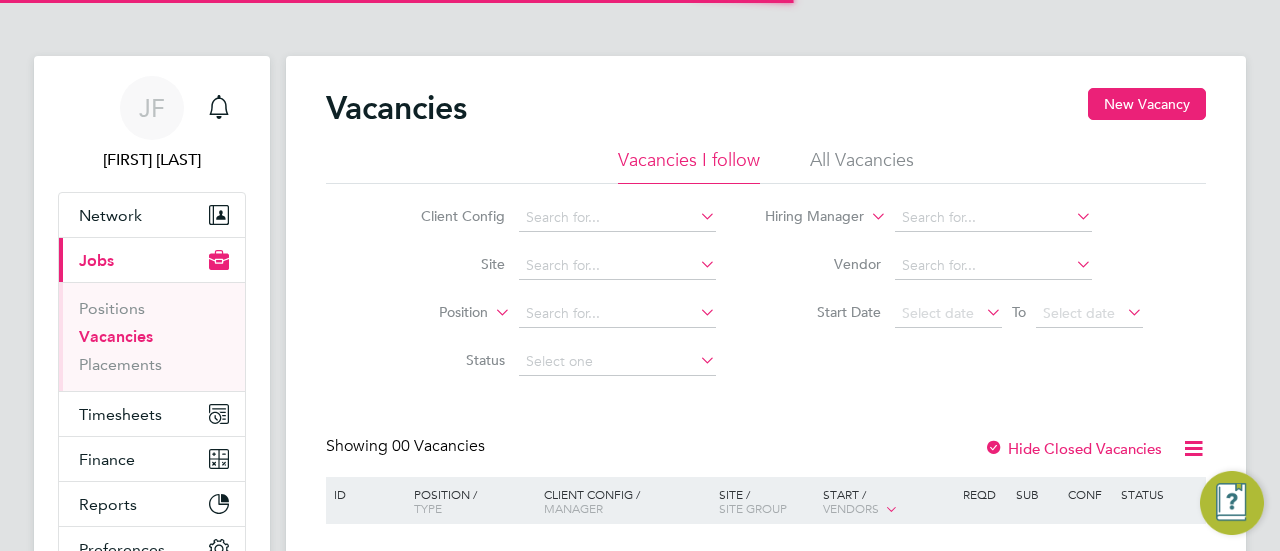 scroll, scrollTop: 0, scrollLeft: 0, axis: both 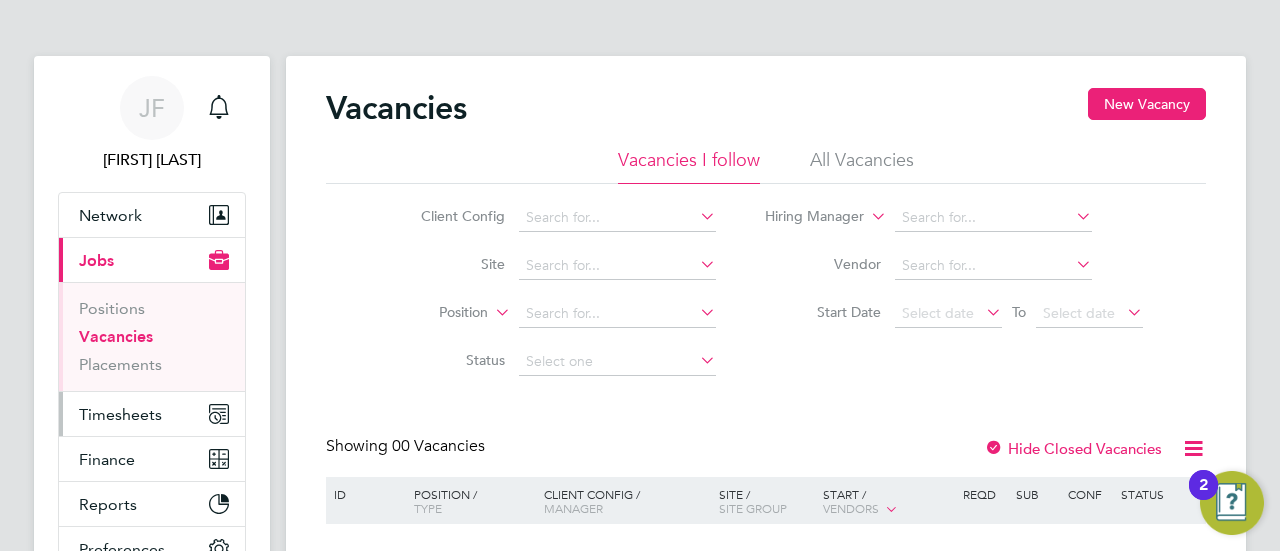 click on "Timesheets" at bounding box center [120, 414] 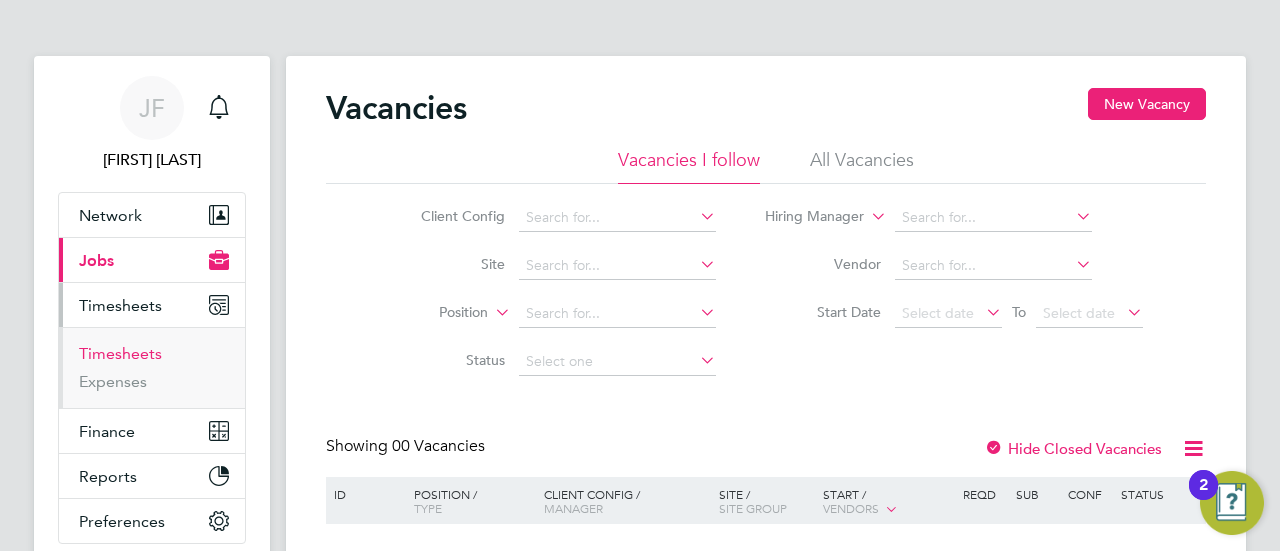 click on "Timesheets" at bounding box center (120, 353) 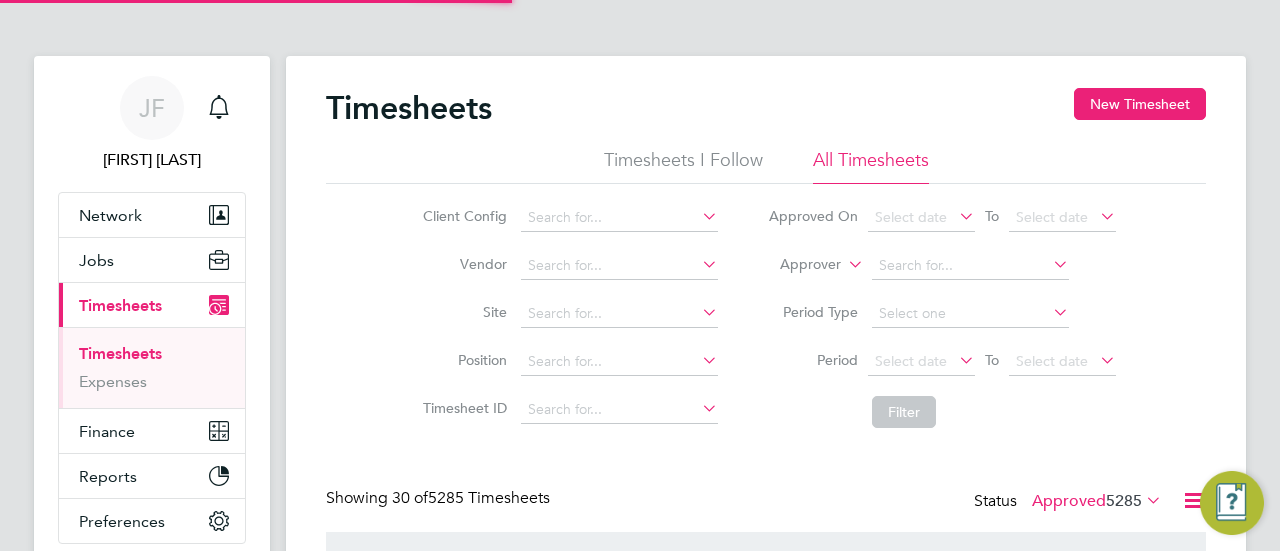 scroll, scrollTop: 10, scrollLeft: 10, axis: both 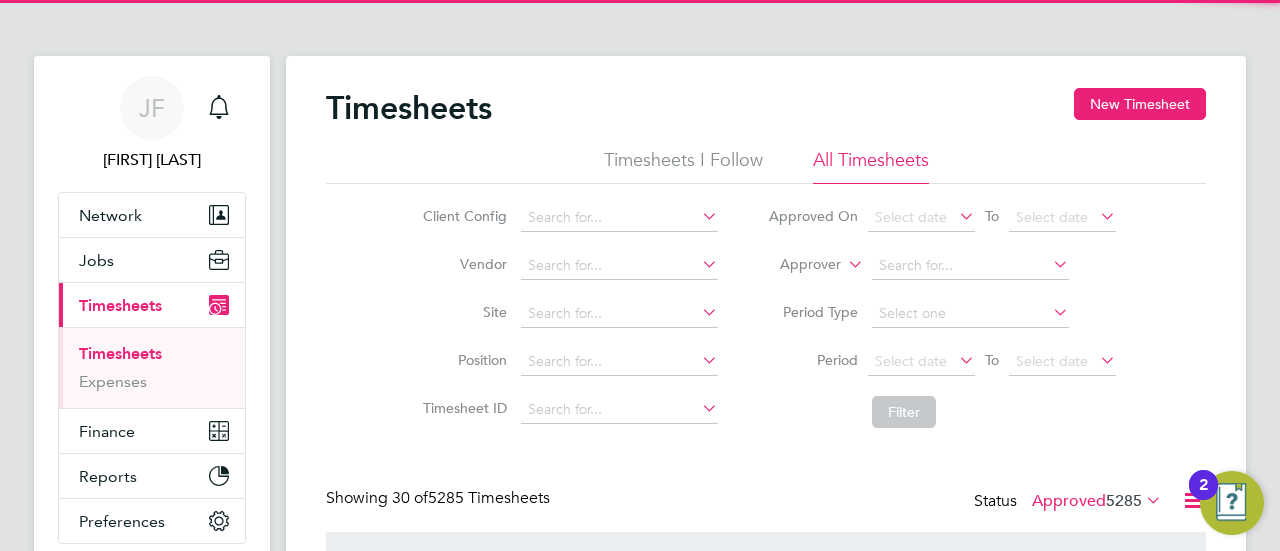 click on "All Timesheets" 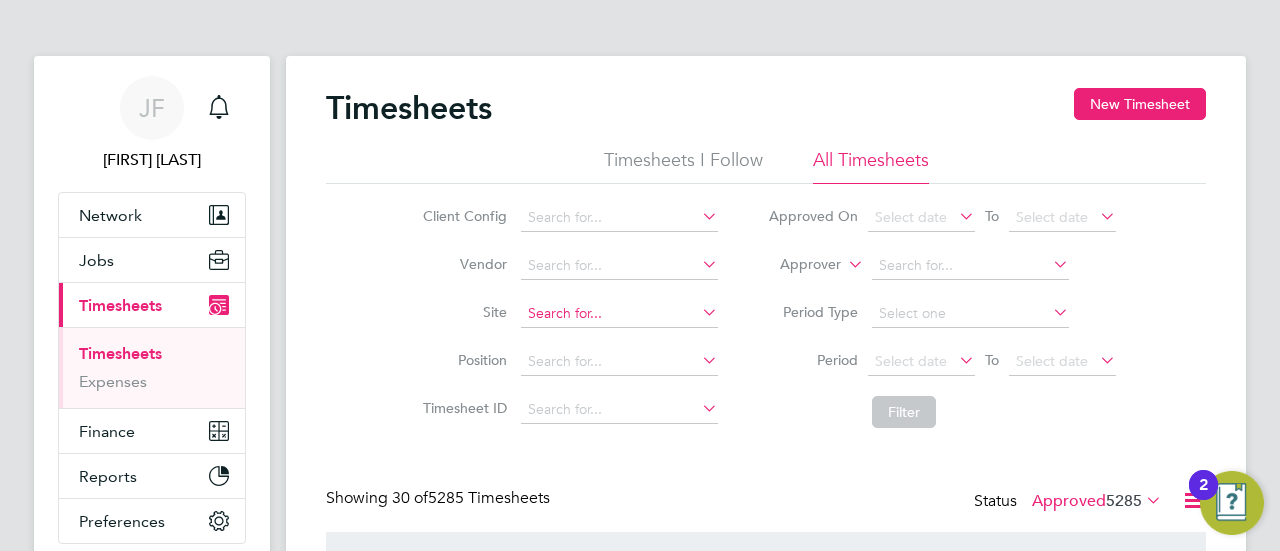 click 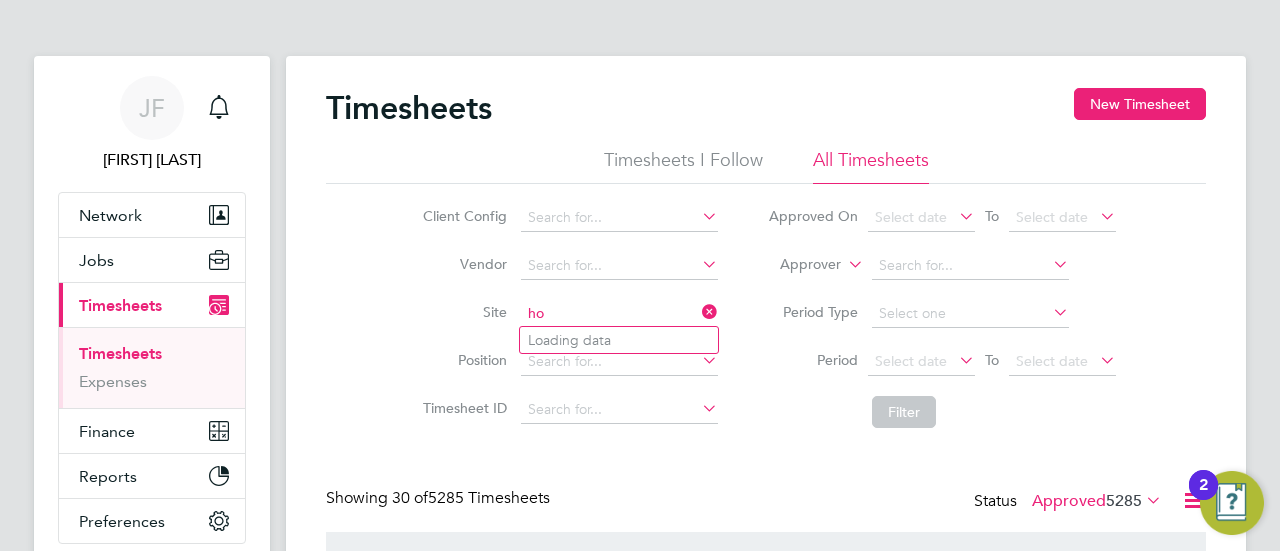 type on "h" 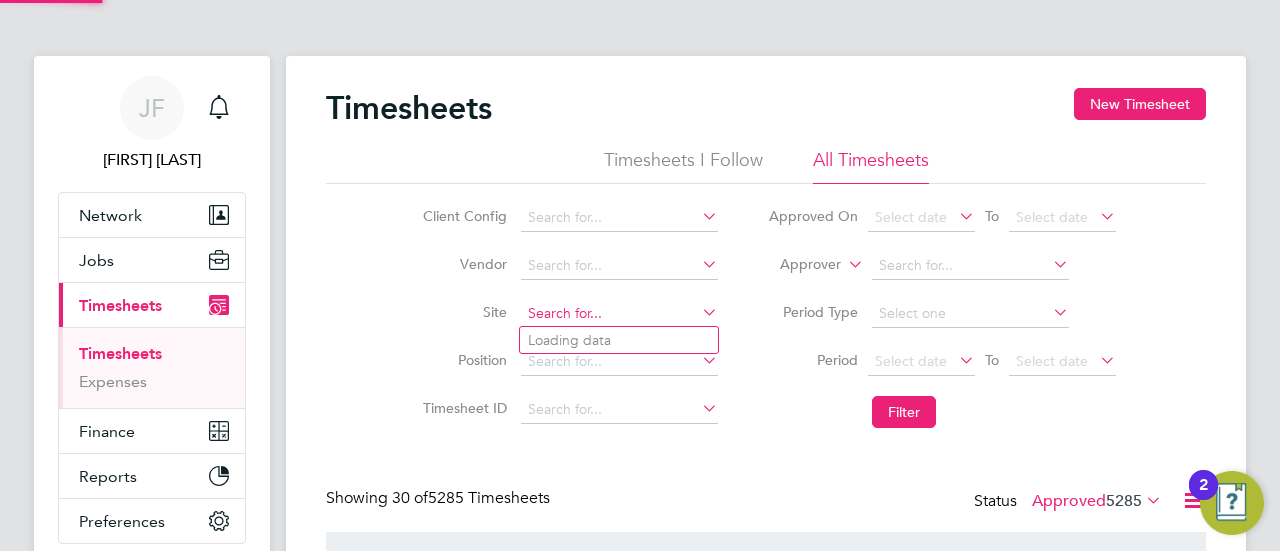 click 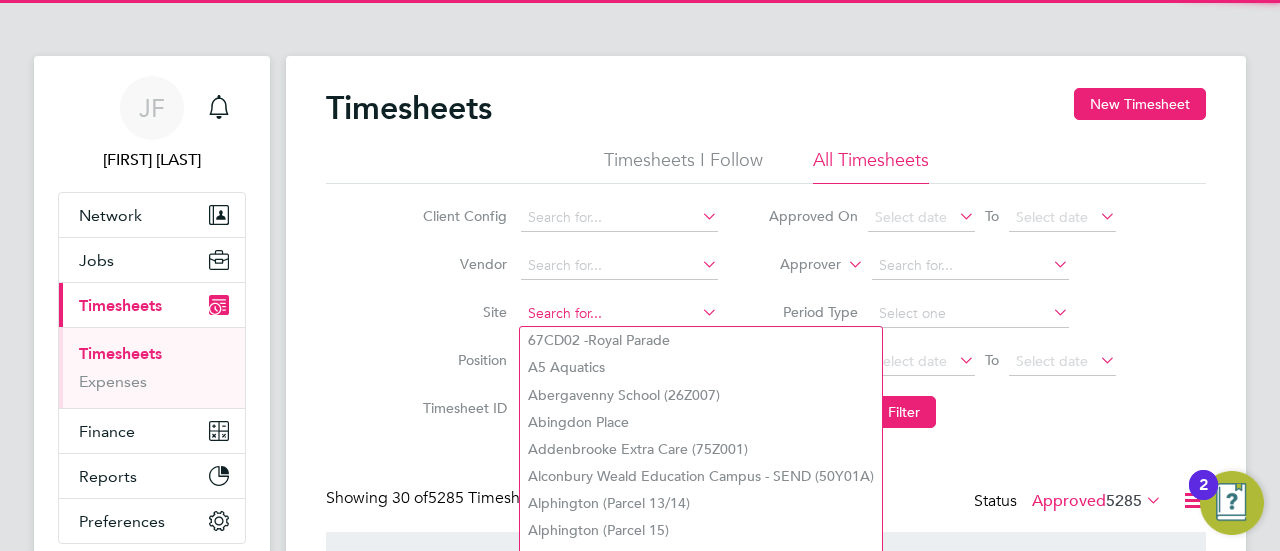 type on "k" 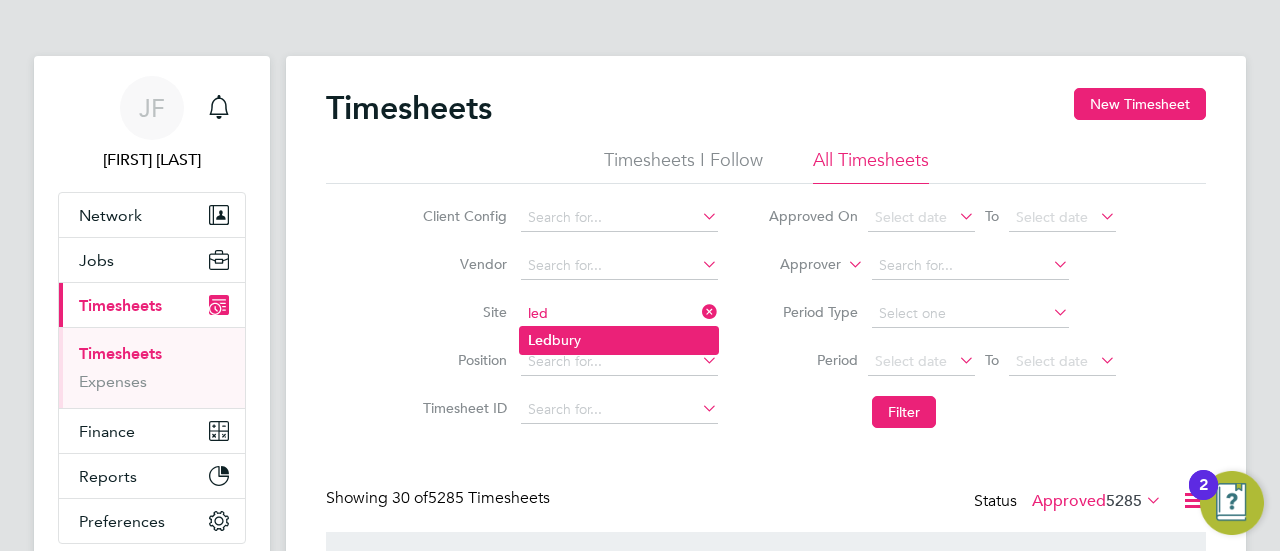 click on "Led bury" 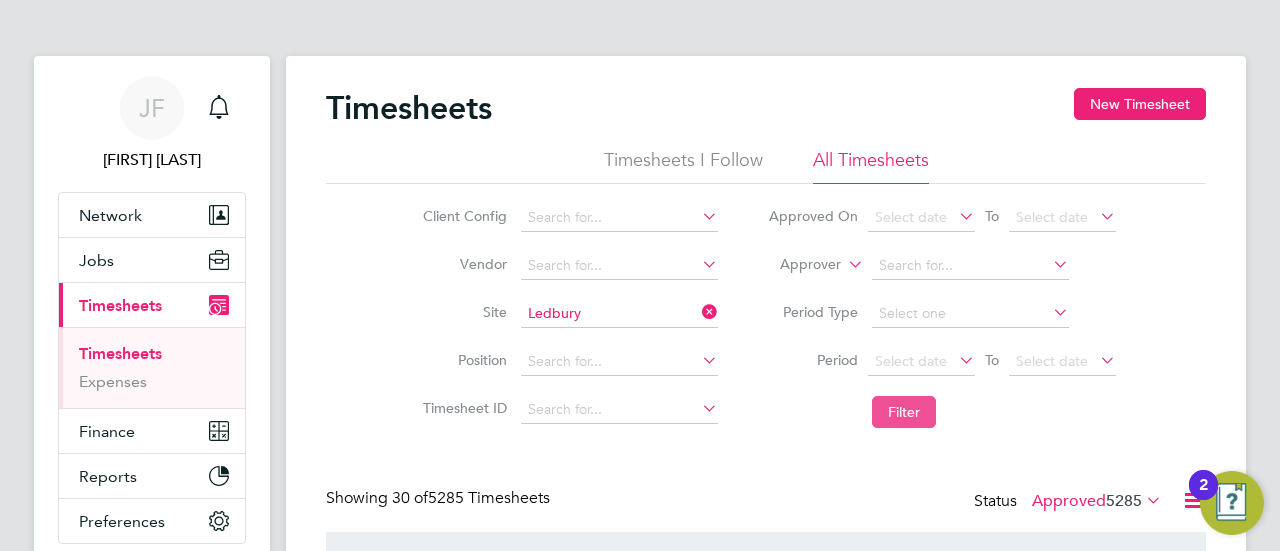 click on "Filter" 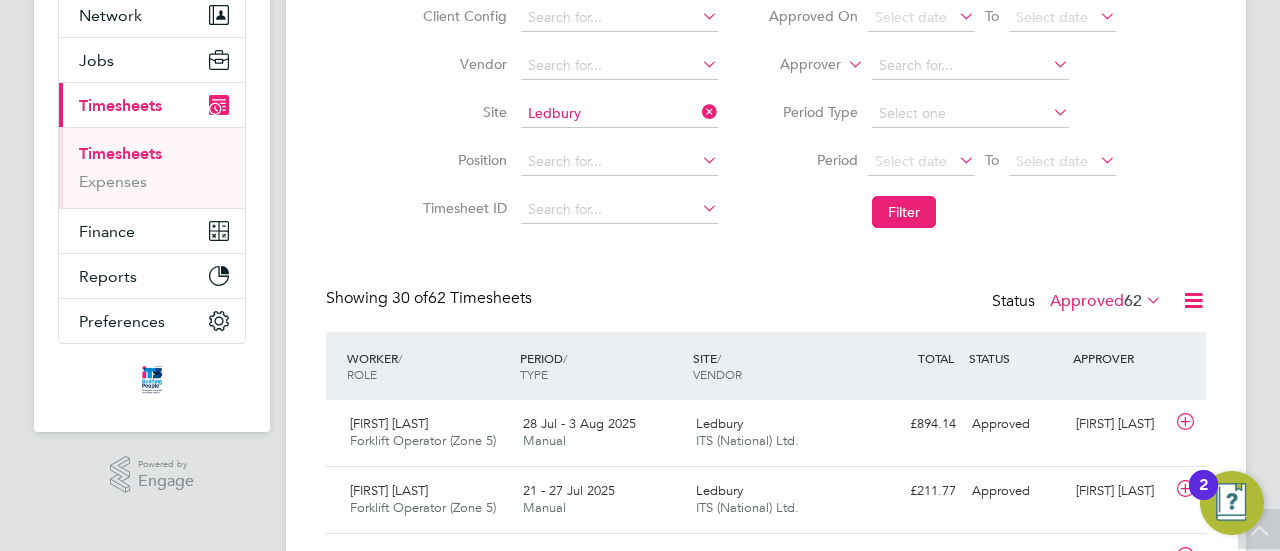 click on "62" 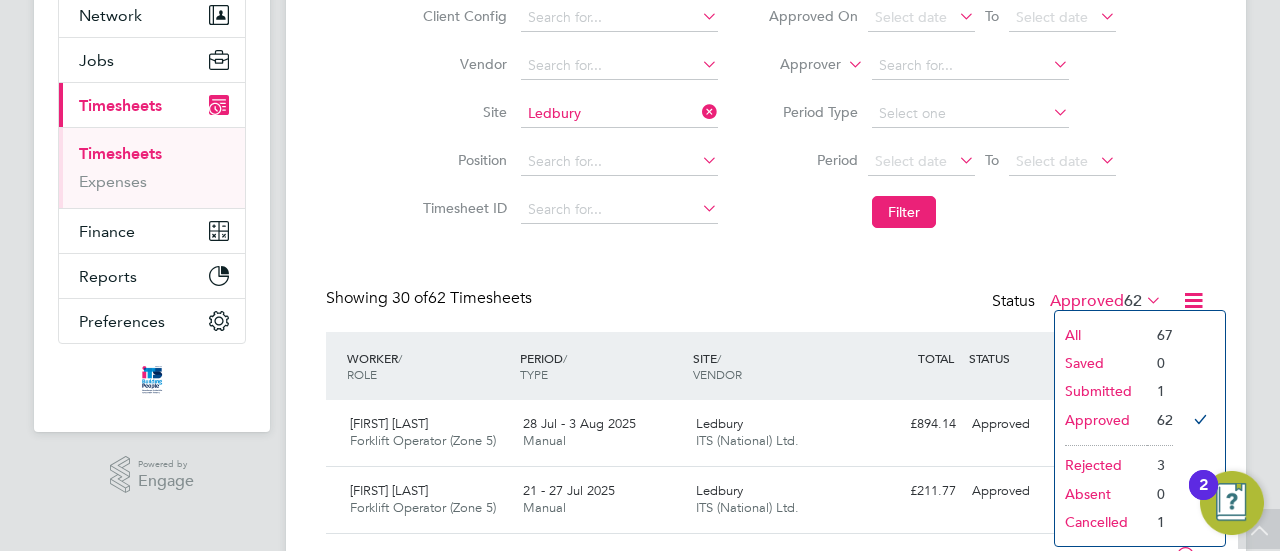 click on "Submitted" 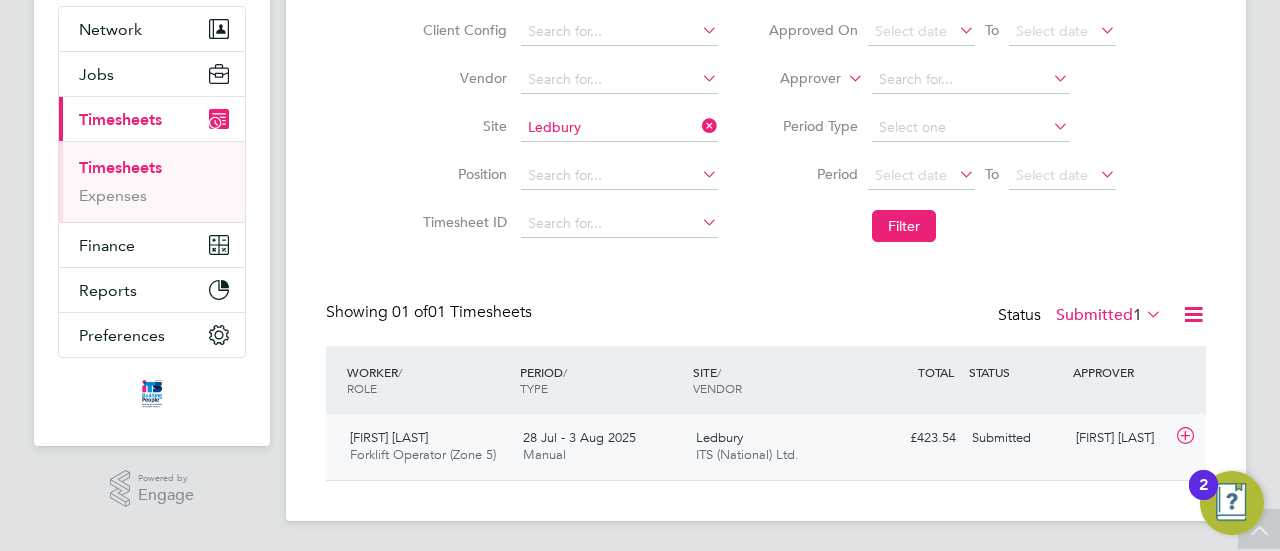 click 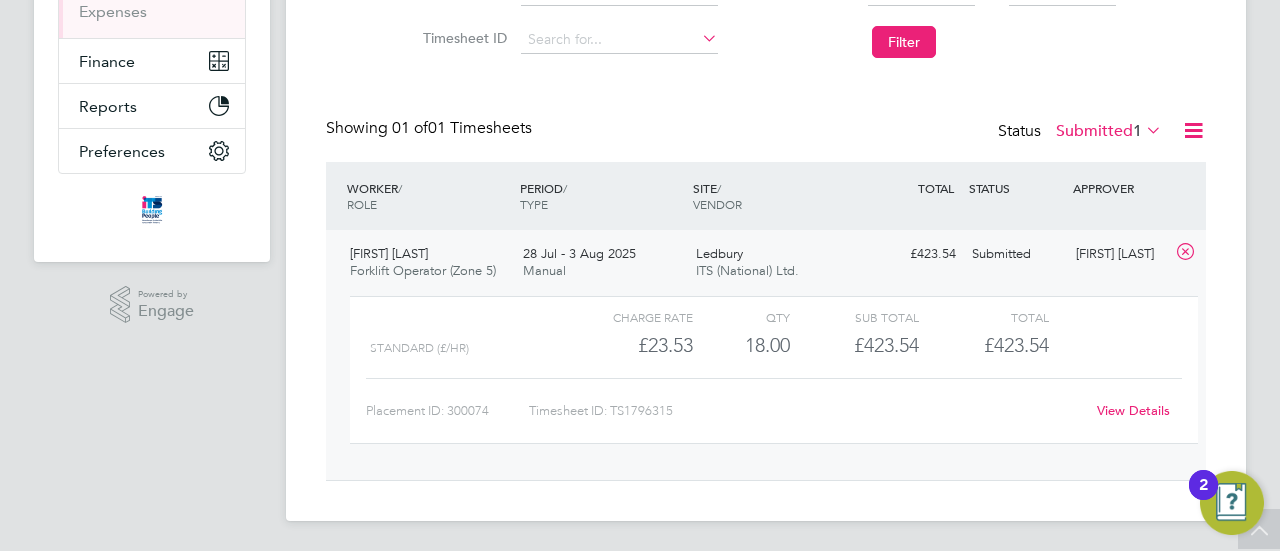 click on "View Details" 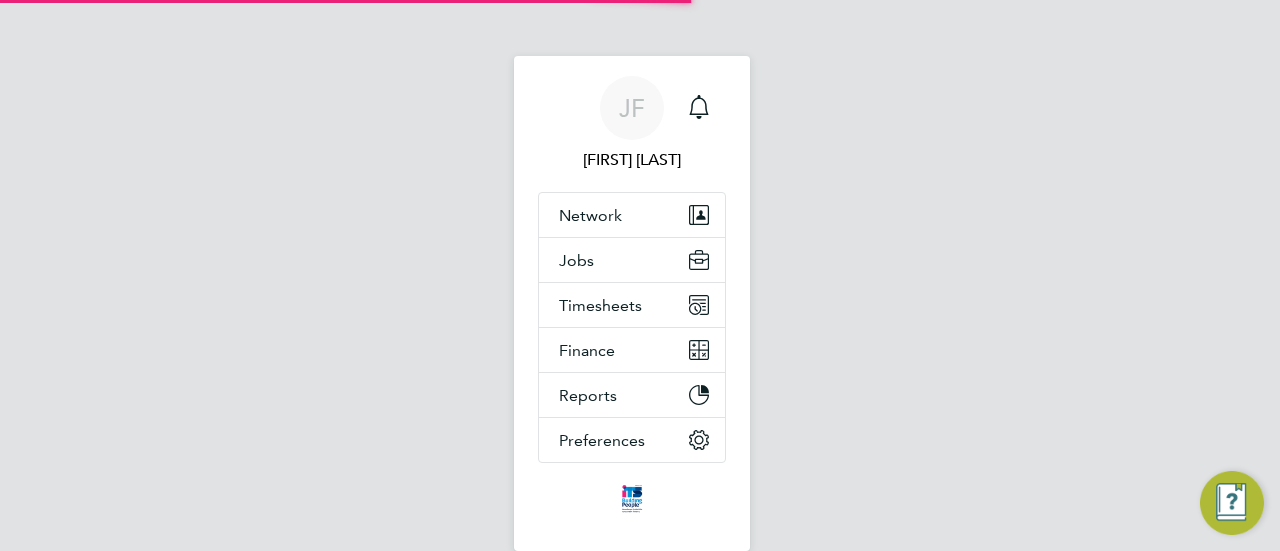 scroll, scrollTop: 0, scrollLeft: 0, axis: both 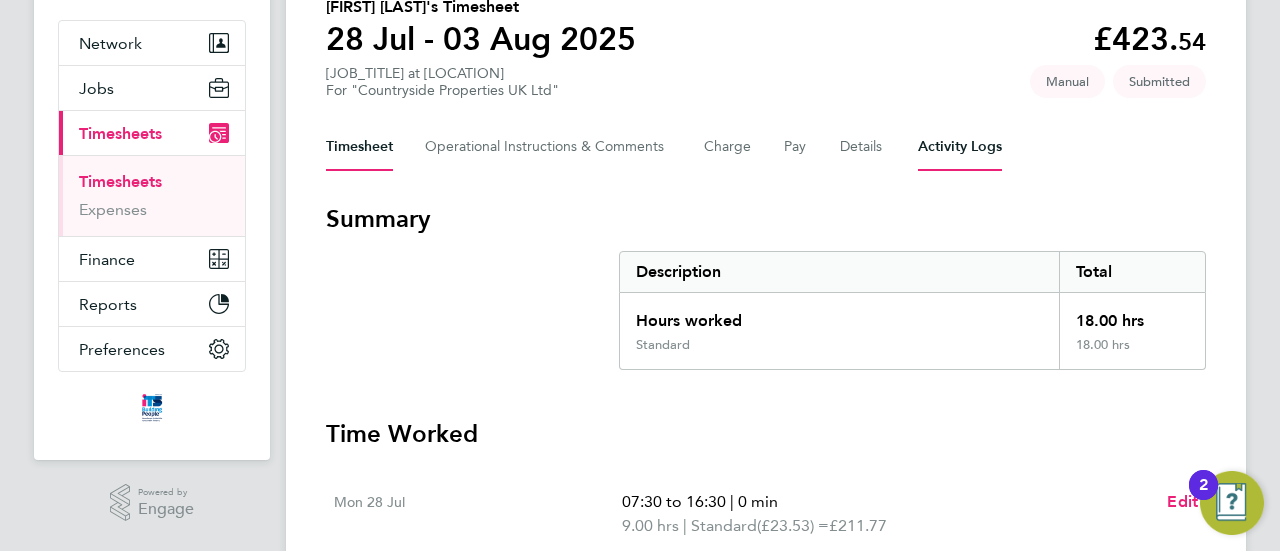 click on "Activity Logs" at bounding box center [960, 147] 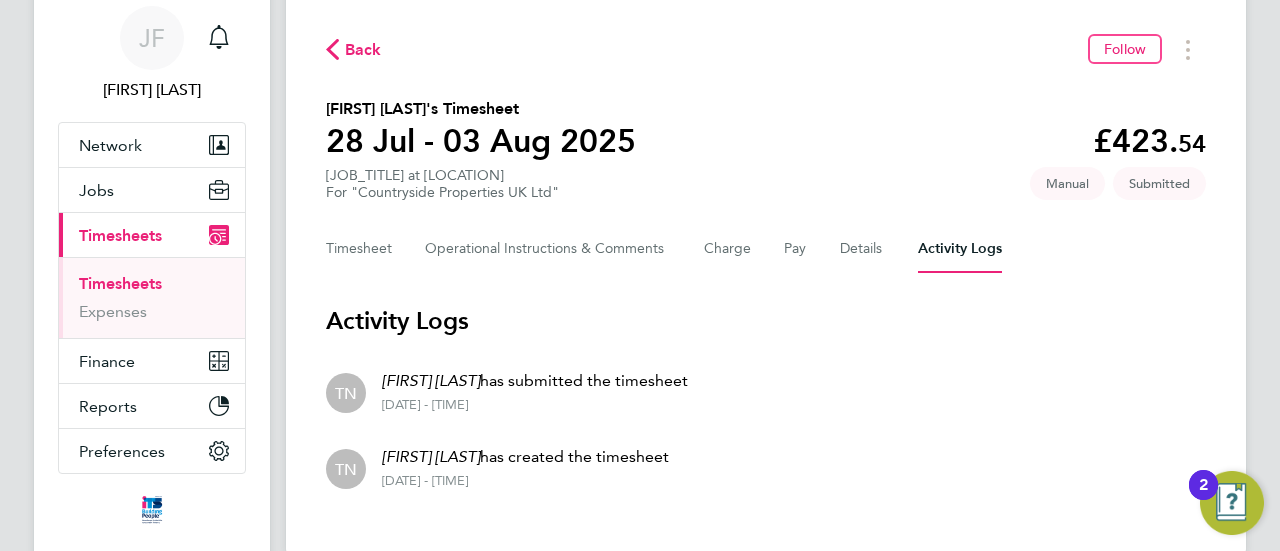 scroll, scrollTop: 100, scrollLeft: 0, axis: vertical 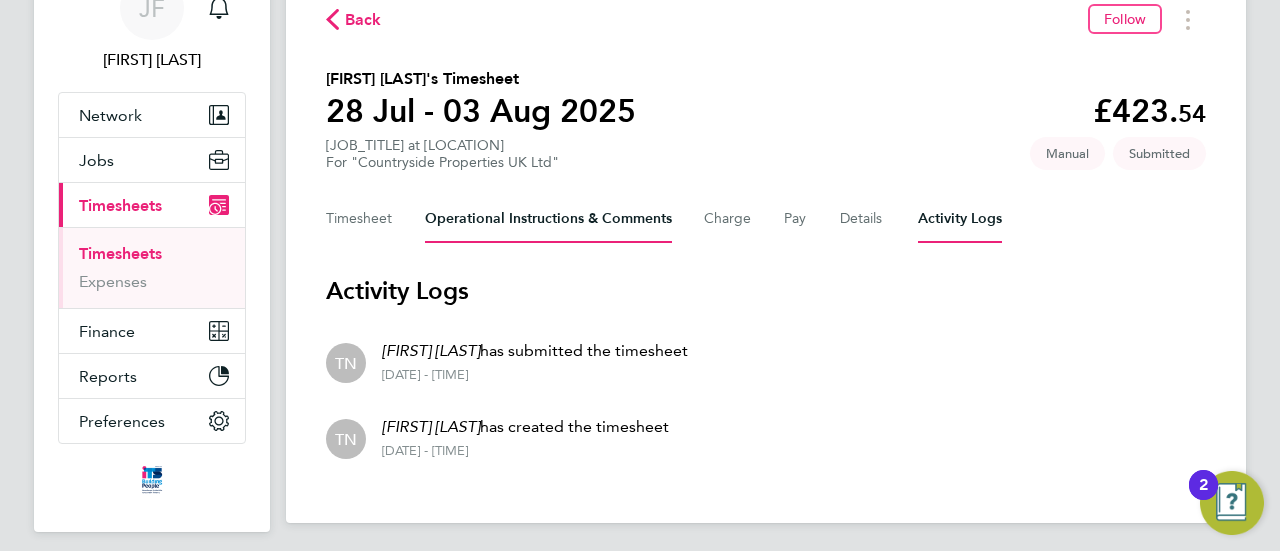 click on "Operational Instructions & Comments" at bounding box center (548, 219) 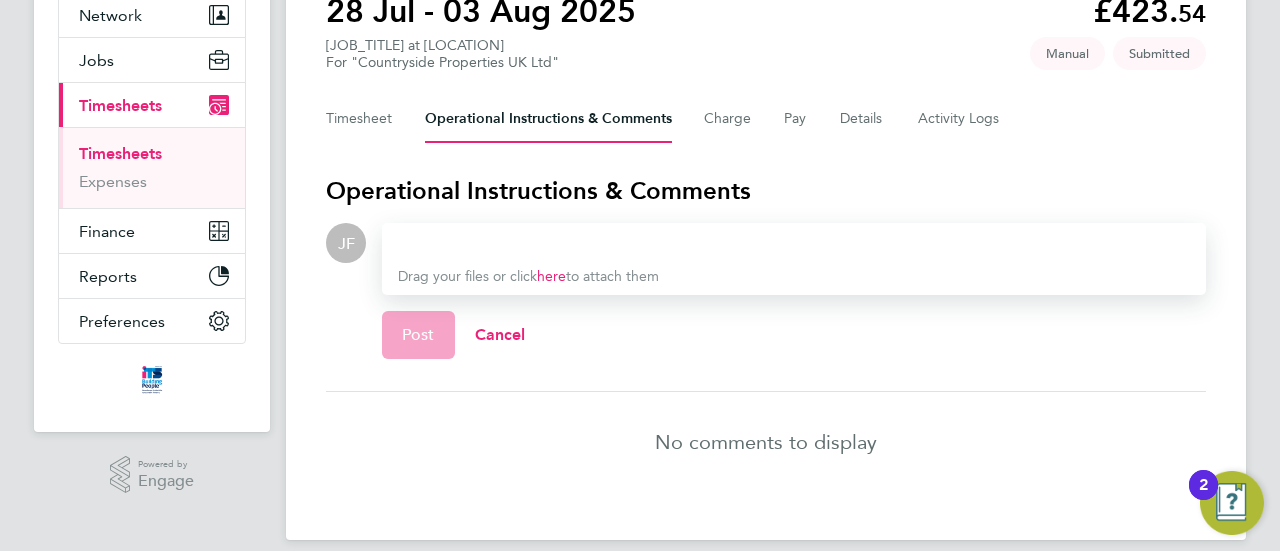scroll, scrollTop: 0, scrollLeft: 0, axis: both 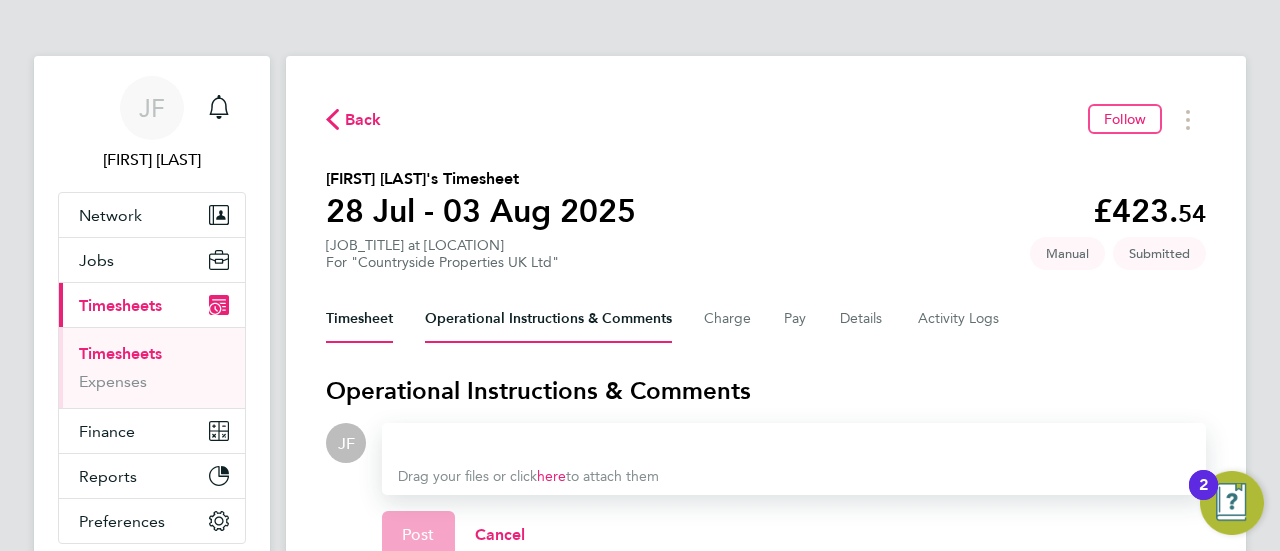 click on "Timesheet" at bounding box center [359, 319] 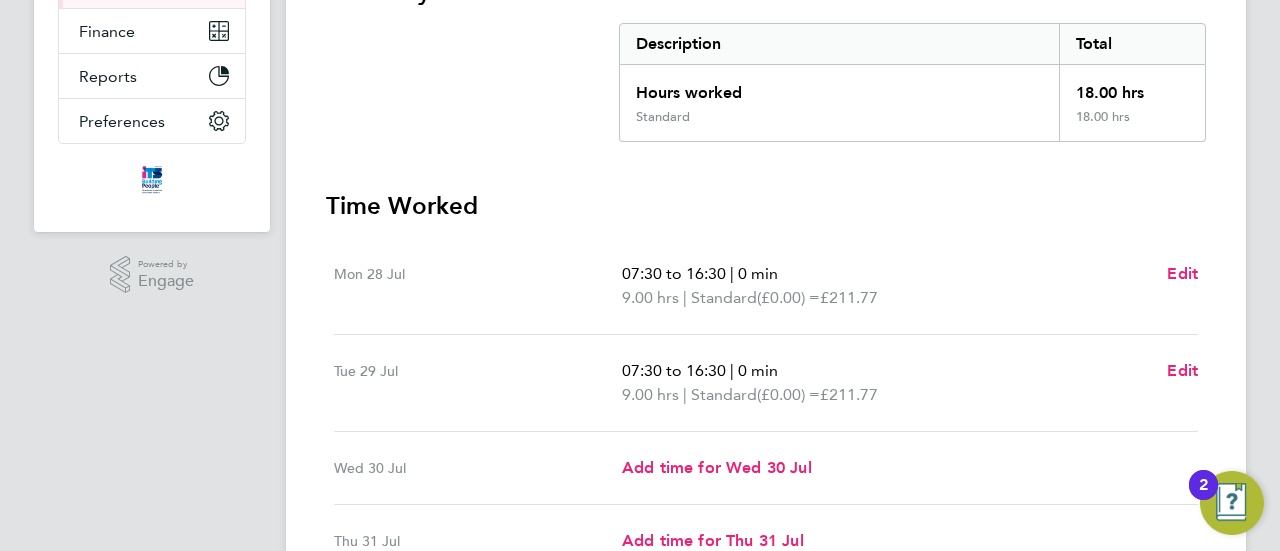 scroll, scrollTop: 0, scrollLeft: 0, axis: both 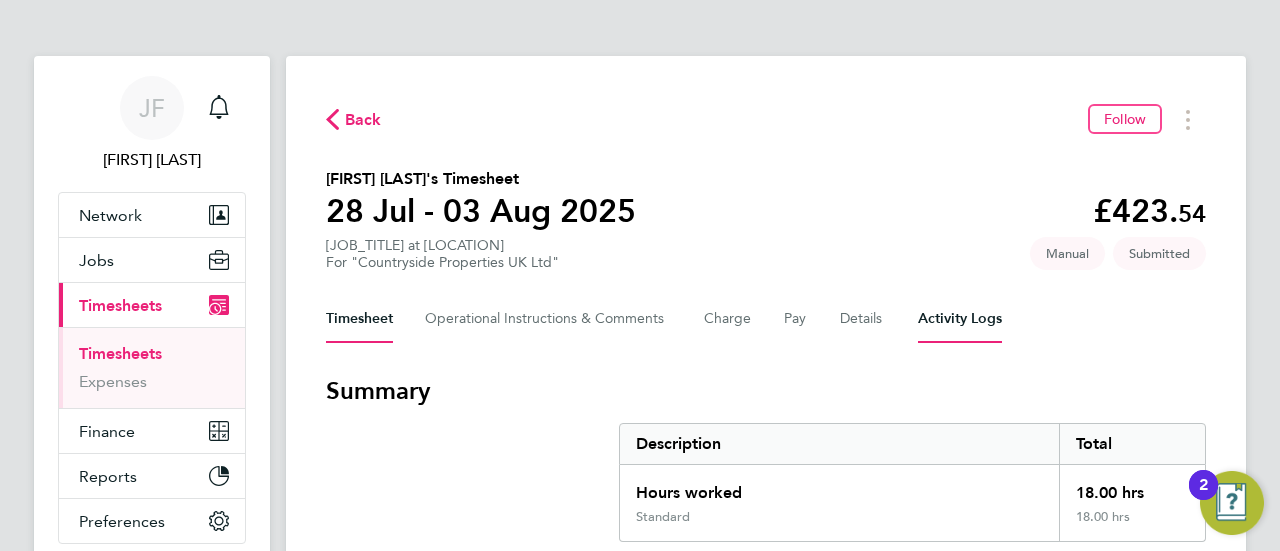 click on "Activity Logs" at bounding box center (960, 319) 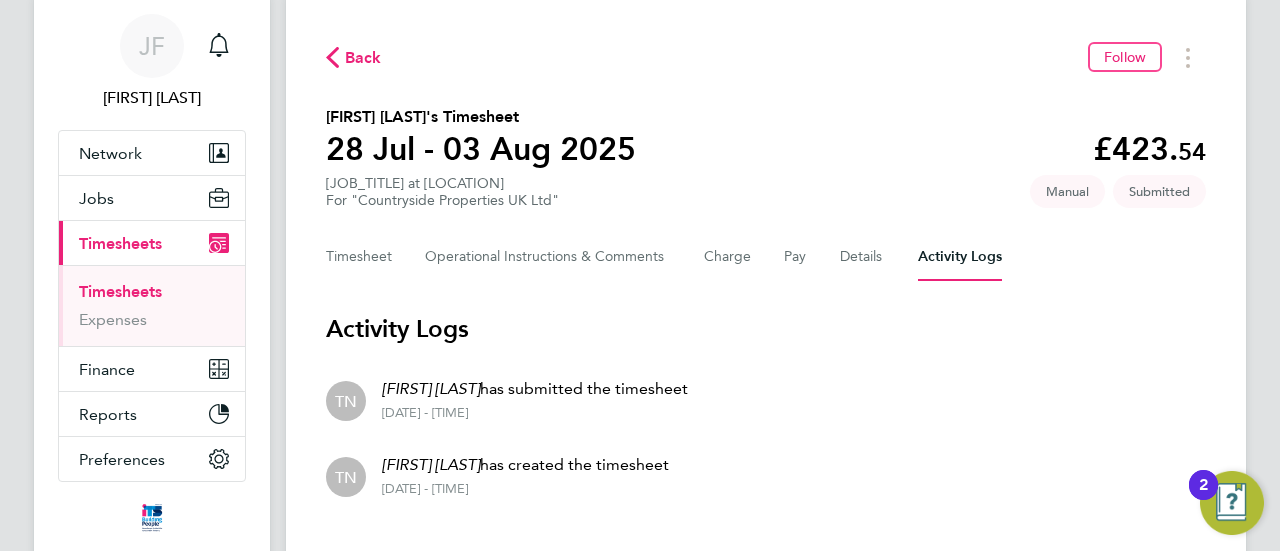 scroll, scrollTop: 0, scrollLeft: 0, axis: both 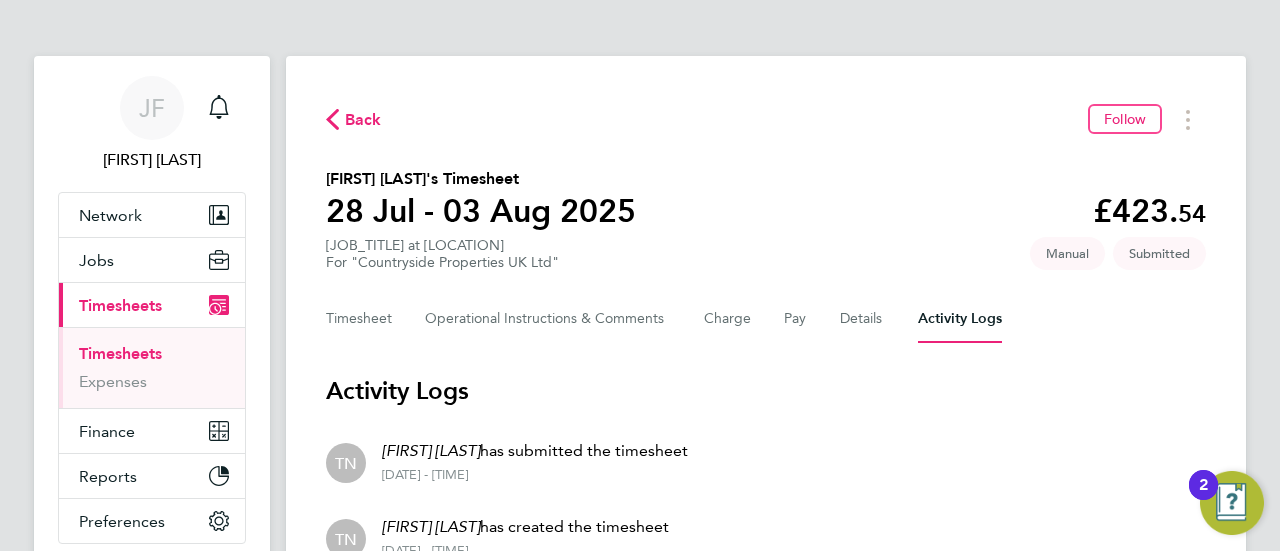 click on "Timesheets" at bounding box center (120, 353) 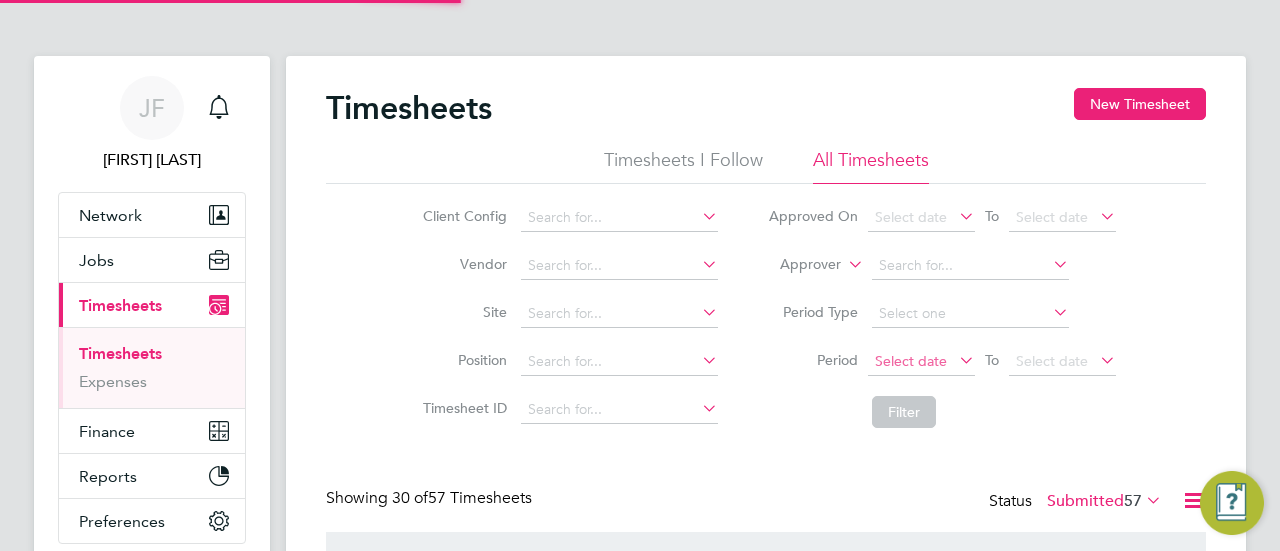 scroll, scrollTop: 10, scrollLeft: 10, axis: both 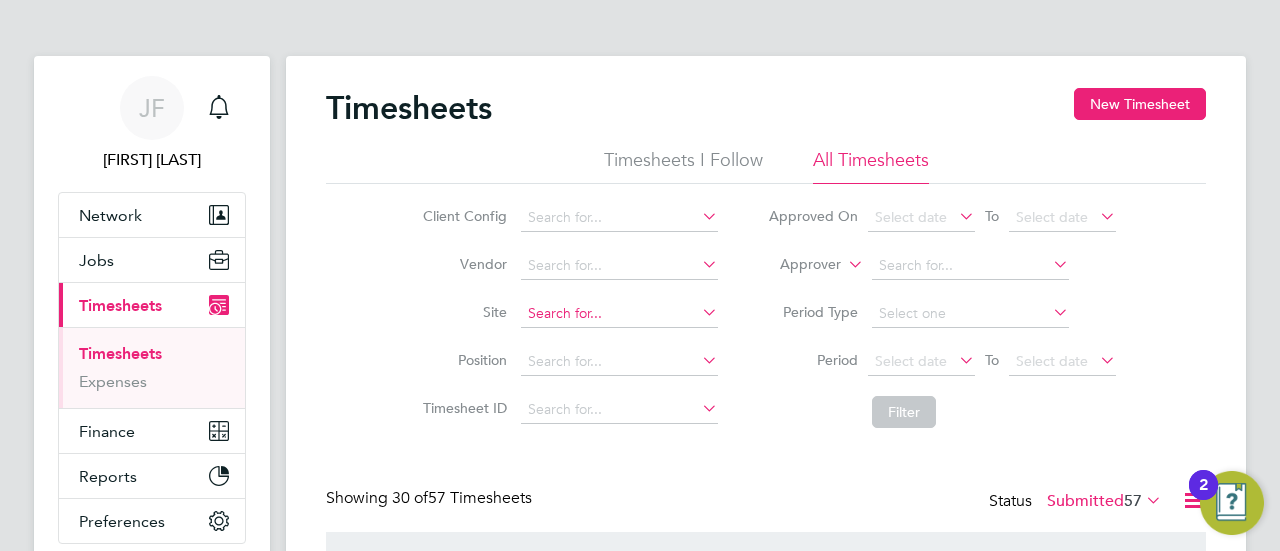 click 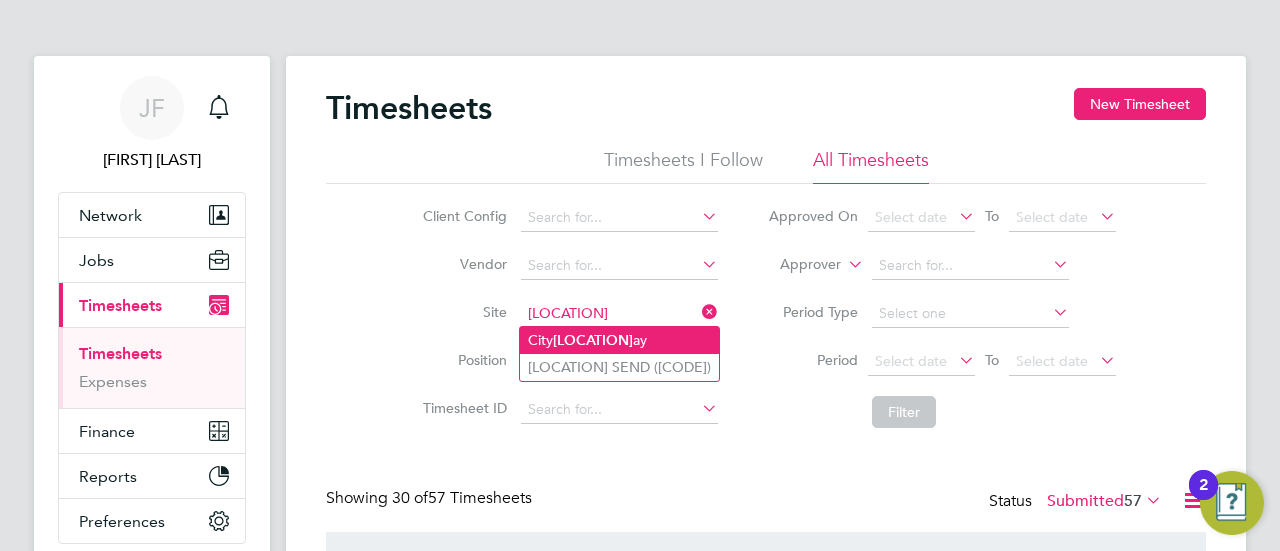 click on "Gatew" 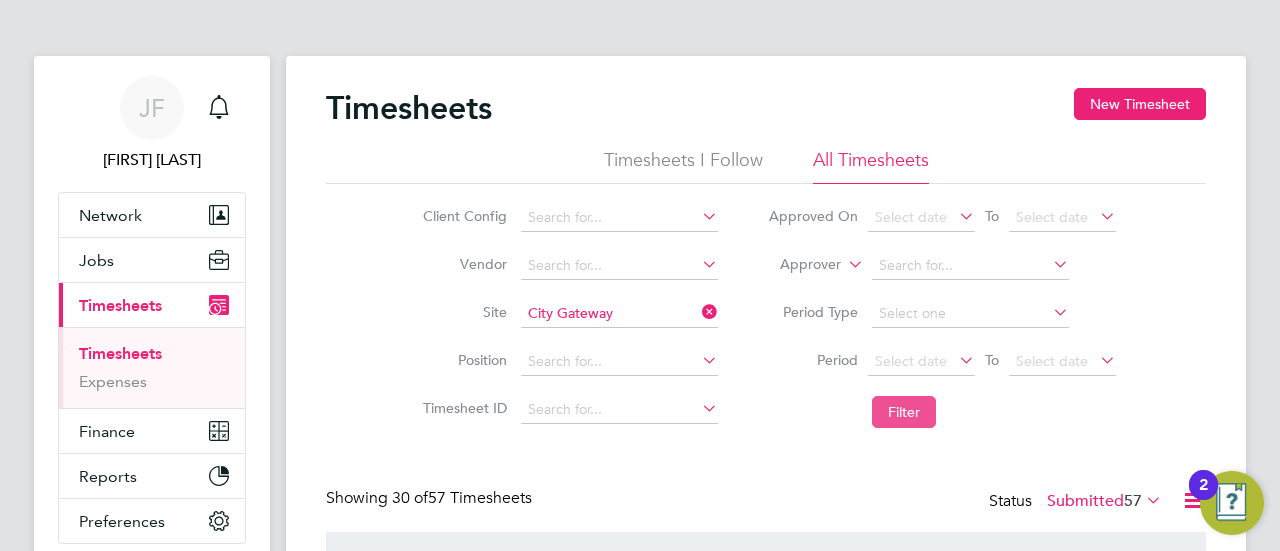 click on "Filter" 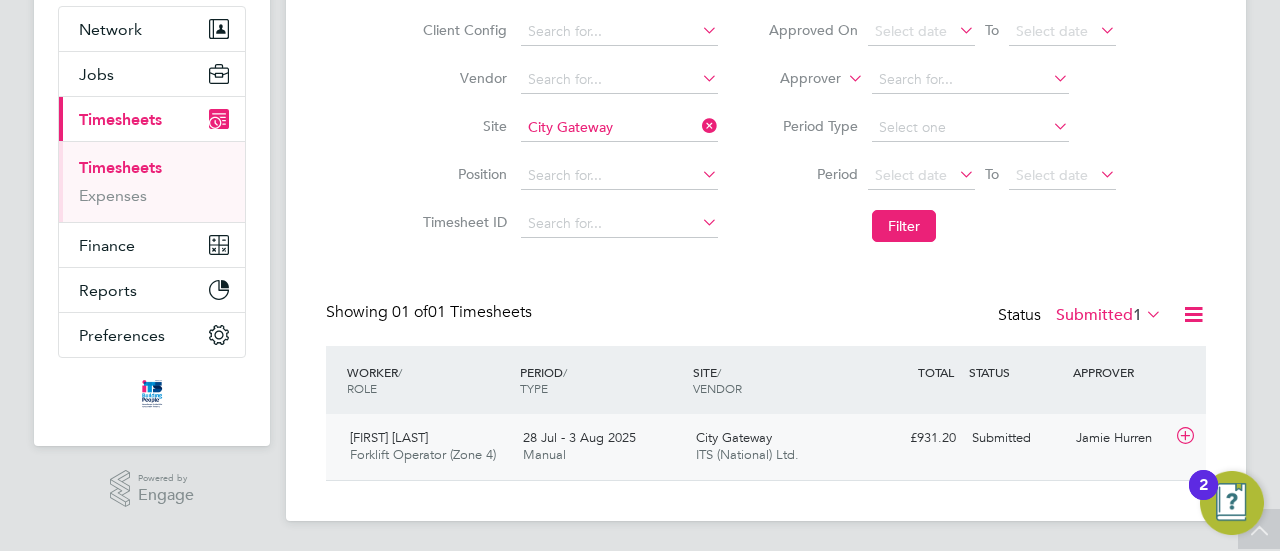 click 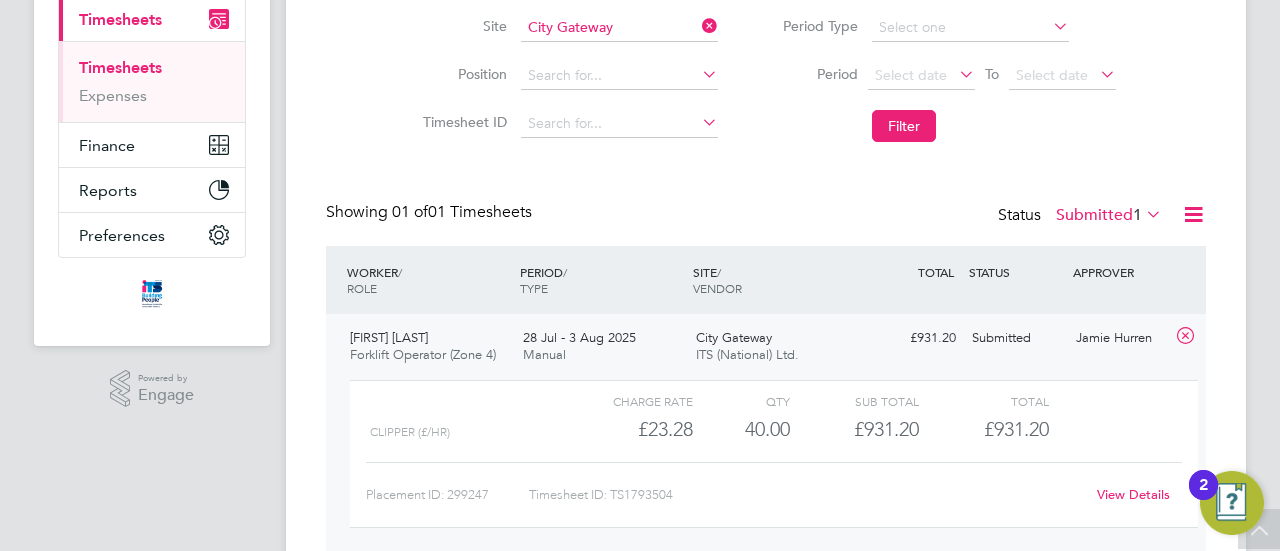 click on "View Details" 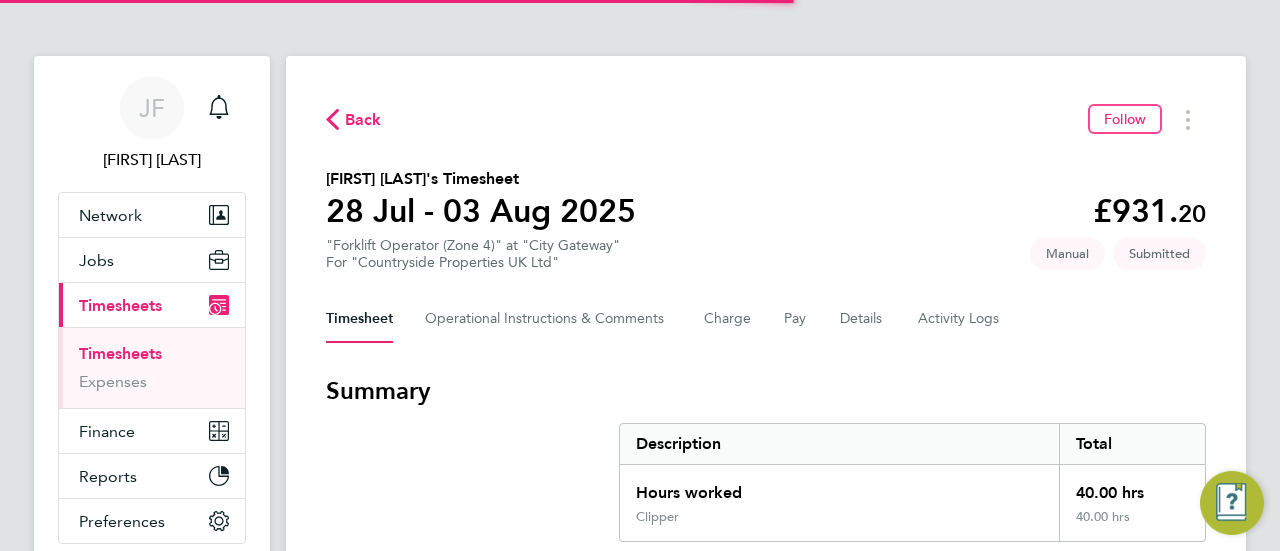 scroll, scrollTop: 0, scrollLeft: 0, axis: both 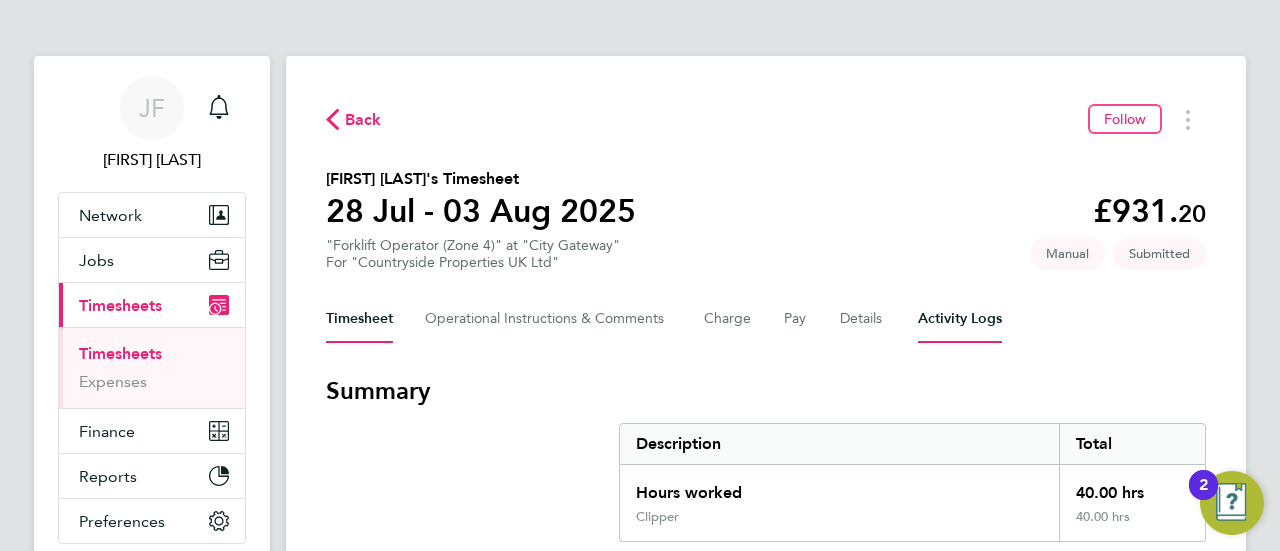 click on "Activity Logs" at bounding box center [960, 319] 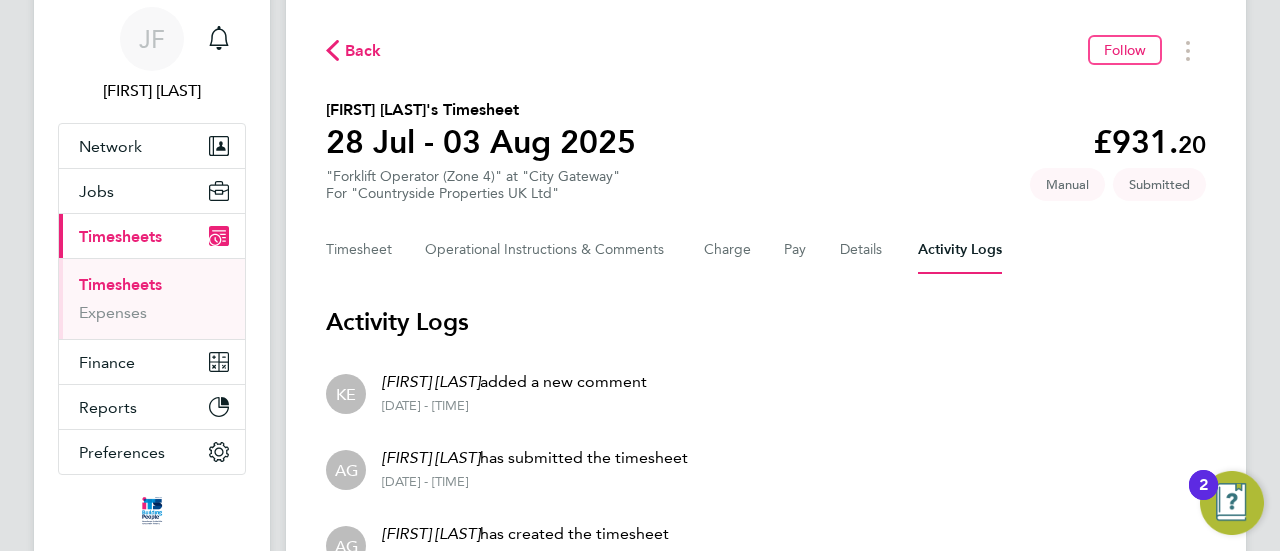 scroll, scrollTop: 100, scrollLeft: 0, axis: vertical 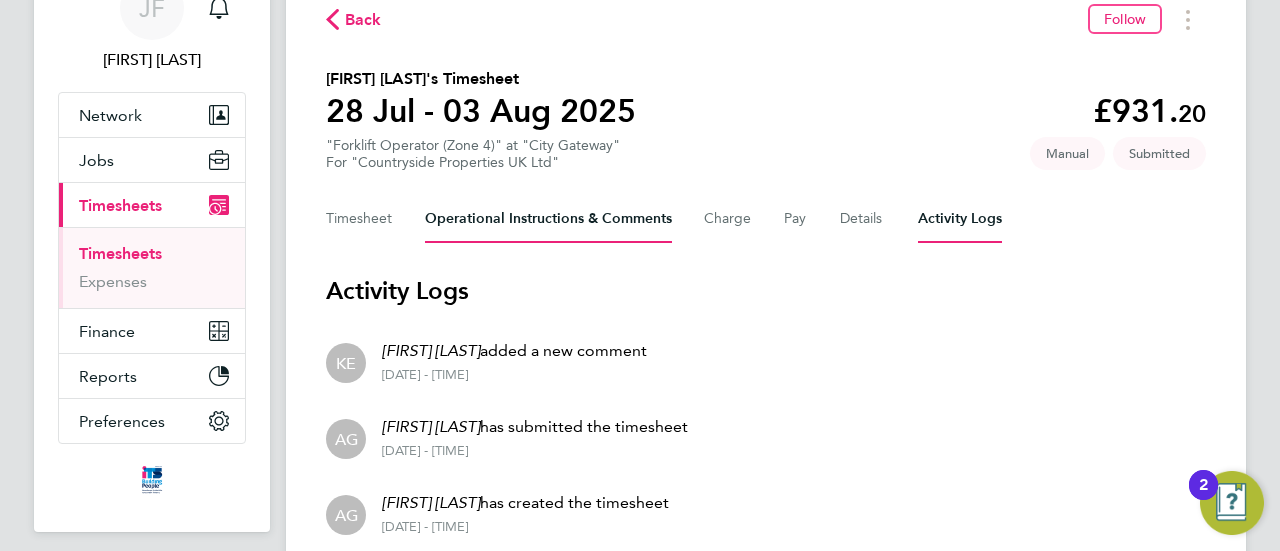 click on "Operational Instructions & Comments" at bounding box center (548, 219) 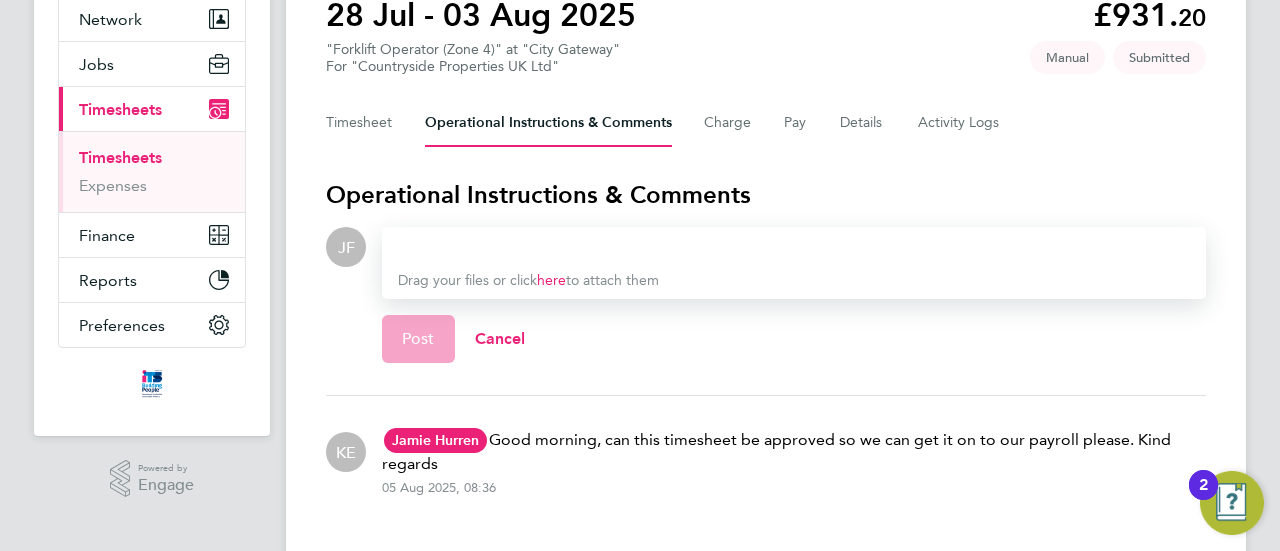 scroll, scrollTop: 200, scrollLeft: 0, axis: vertical 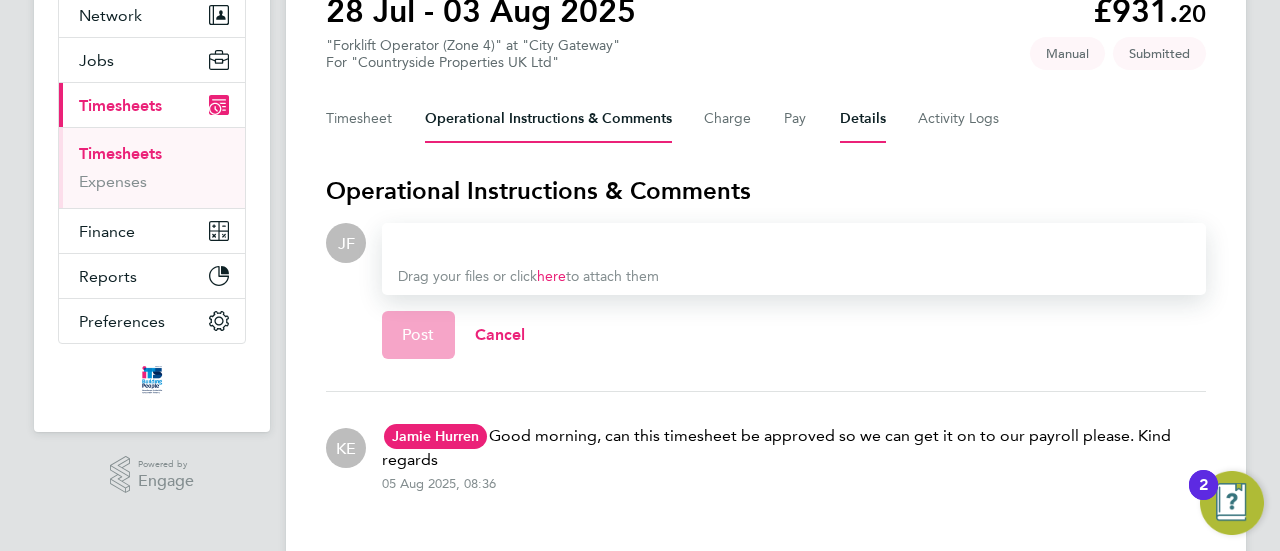 click on "Details" at bounding box center (863, 119) 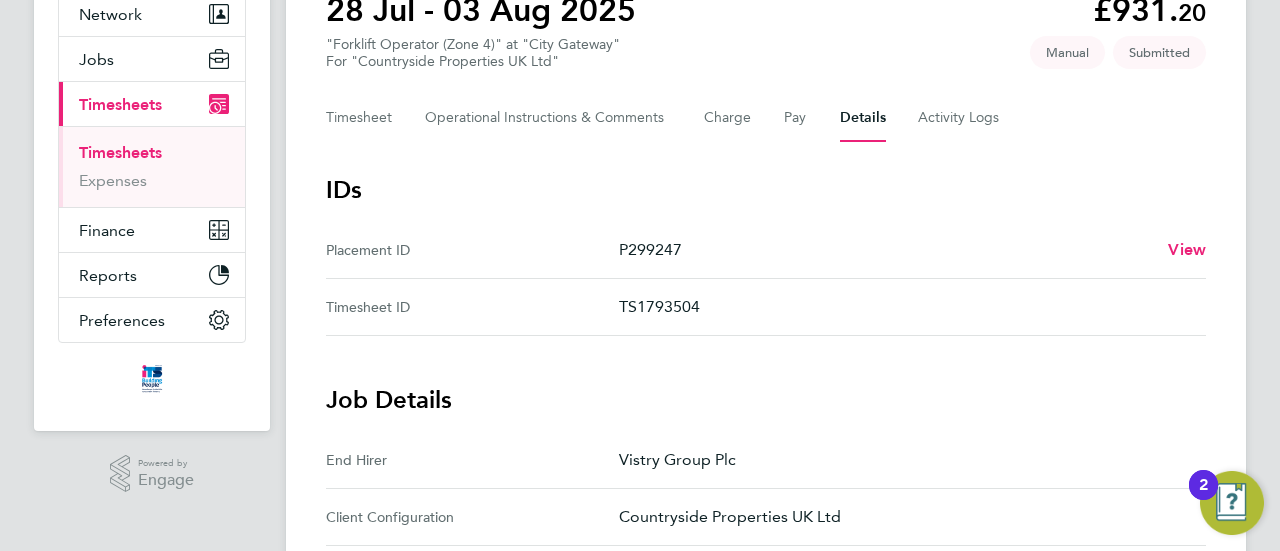 scroll, scrollTop: 100, scrollLeft: 0, axis: vertical 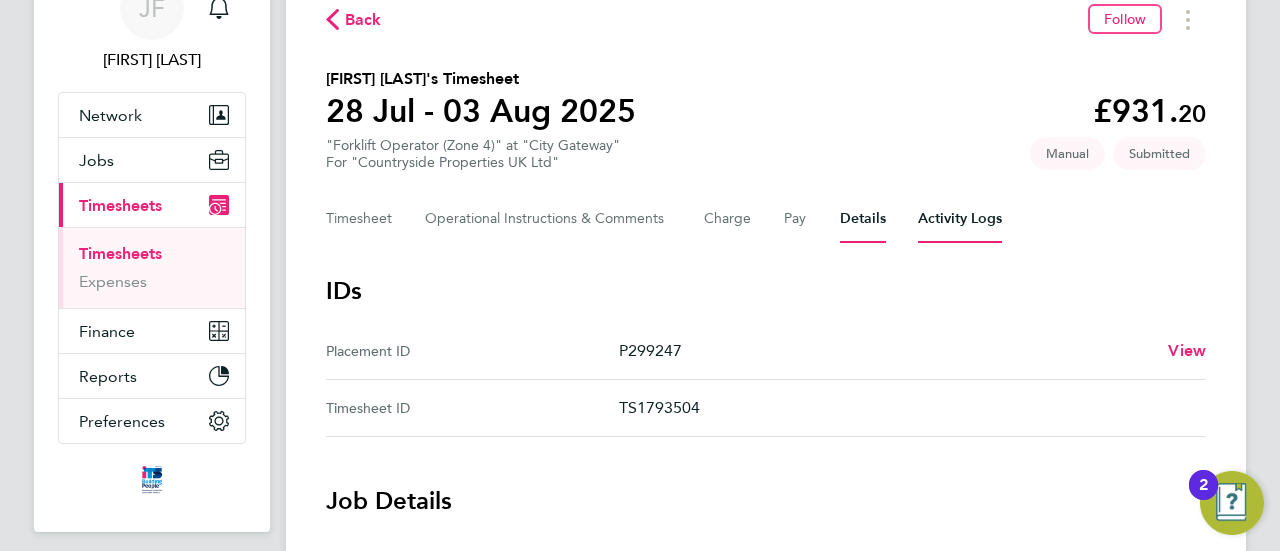 click on "Activity Logs" at bounding box center (960, 219) 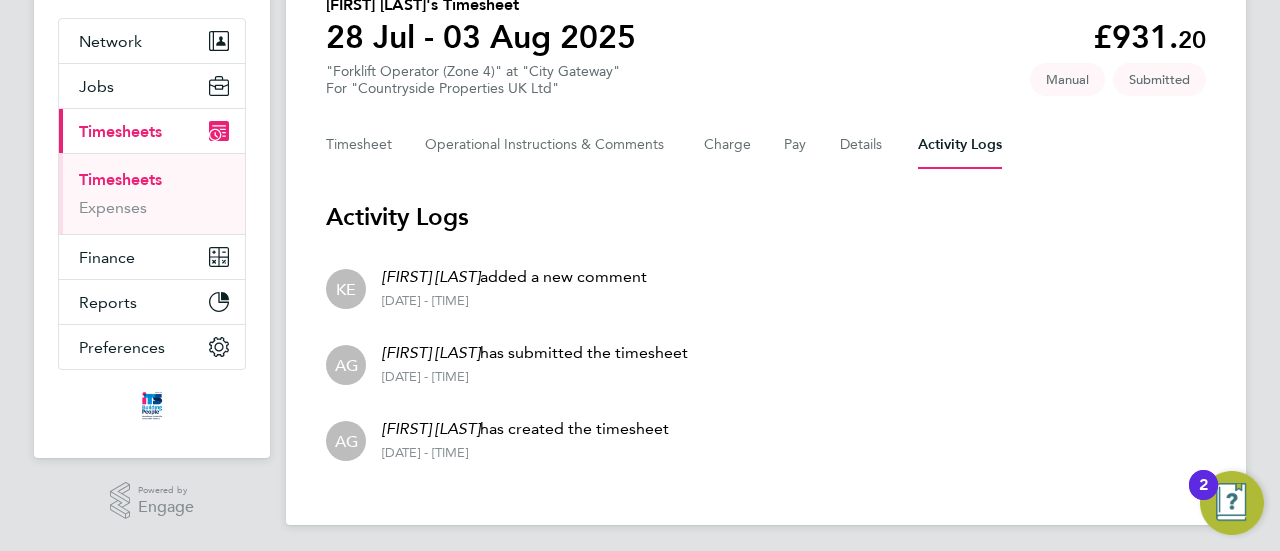 scroll, scrollTop: 179, scrollLeft: 0, axis: vertical 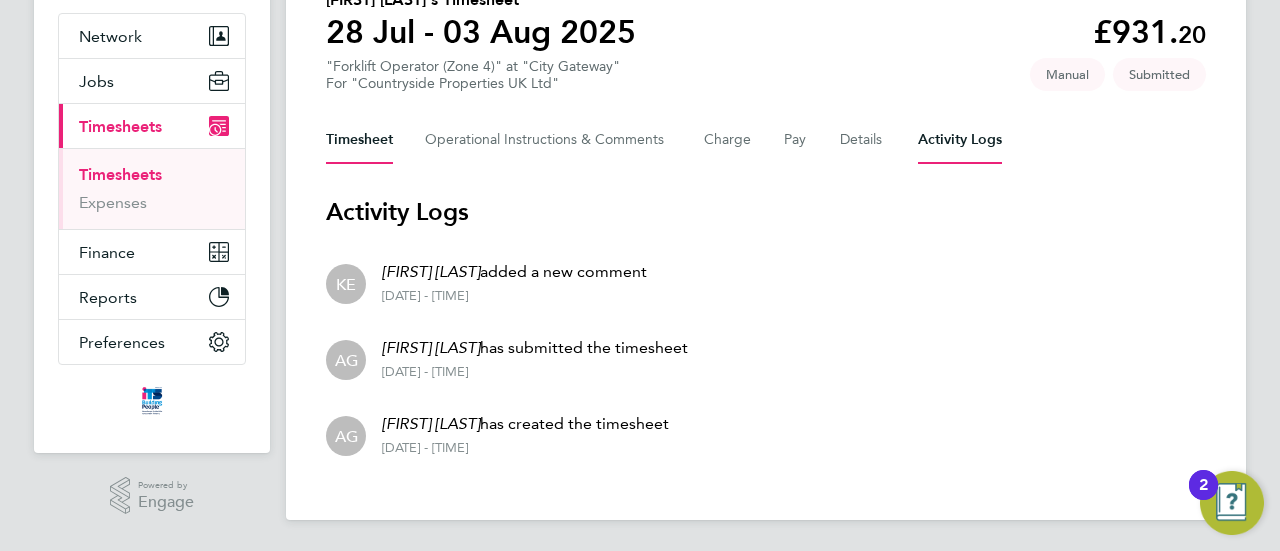 click on "Timesheet" at bounding box center (359, 140) 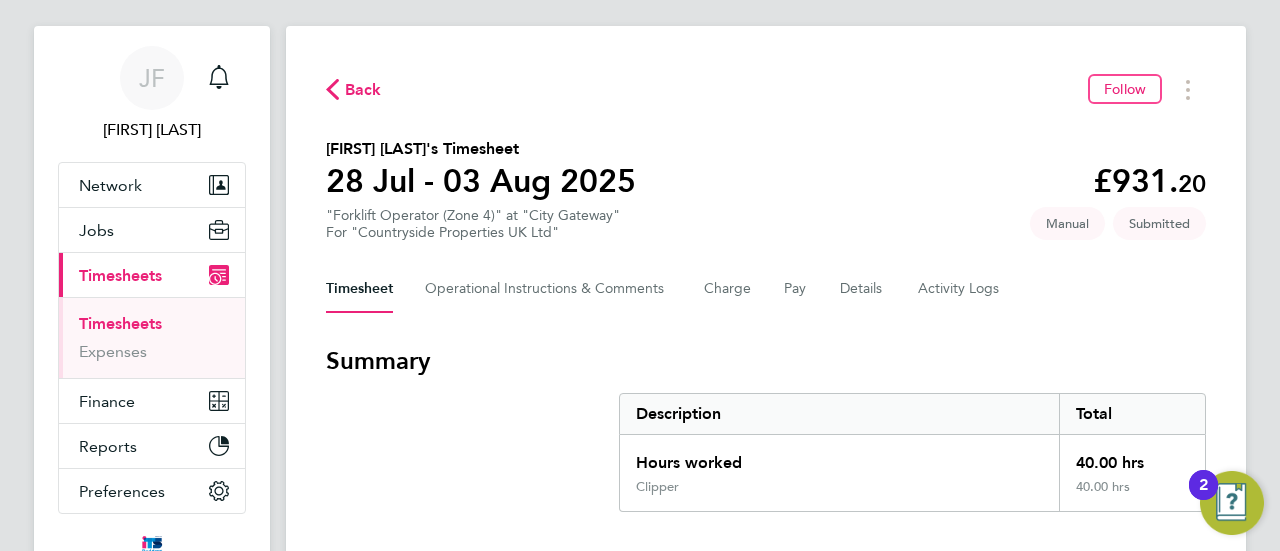 scroll, scrollTop: 0, scrollLeft: 0, axis: both 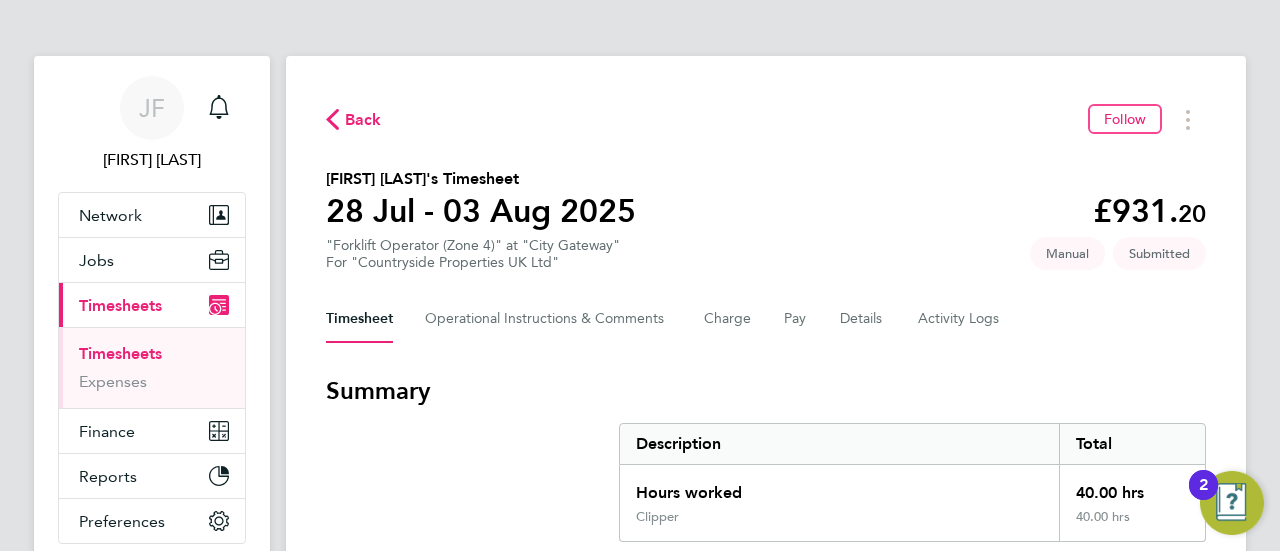 click on "Back" 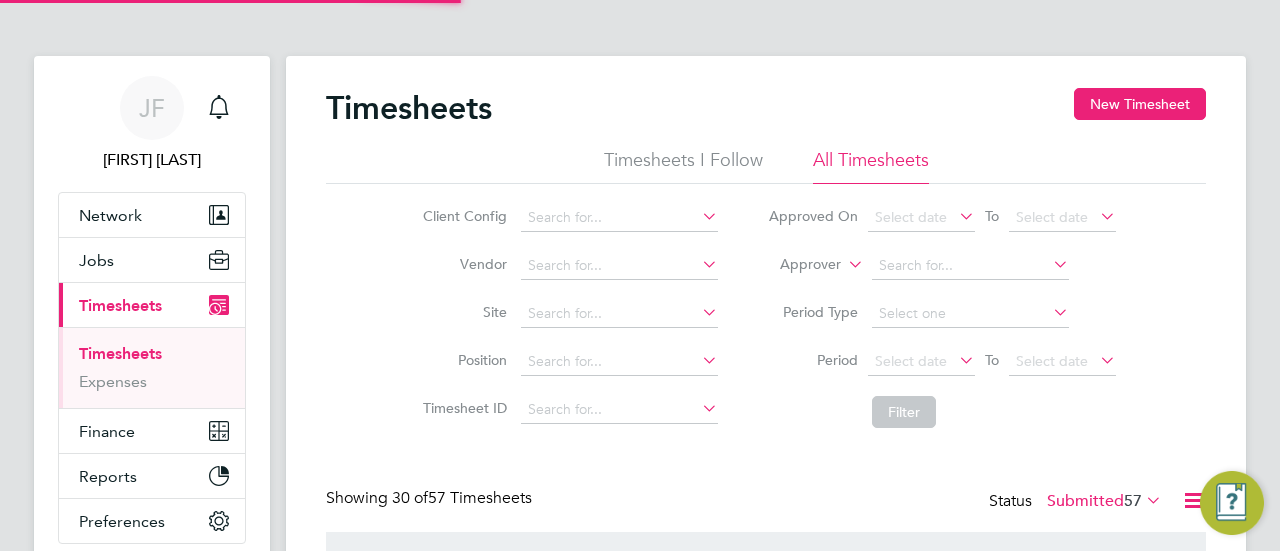 scroll, scrollTop: 10, scrollLeft: 10, axis: both 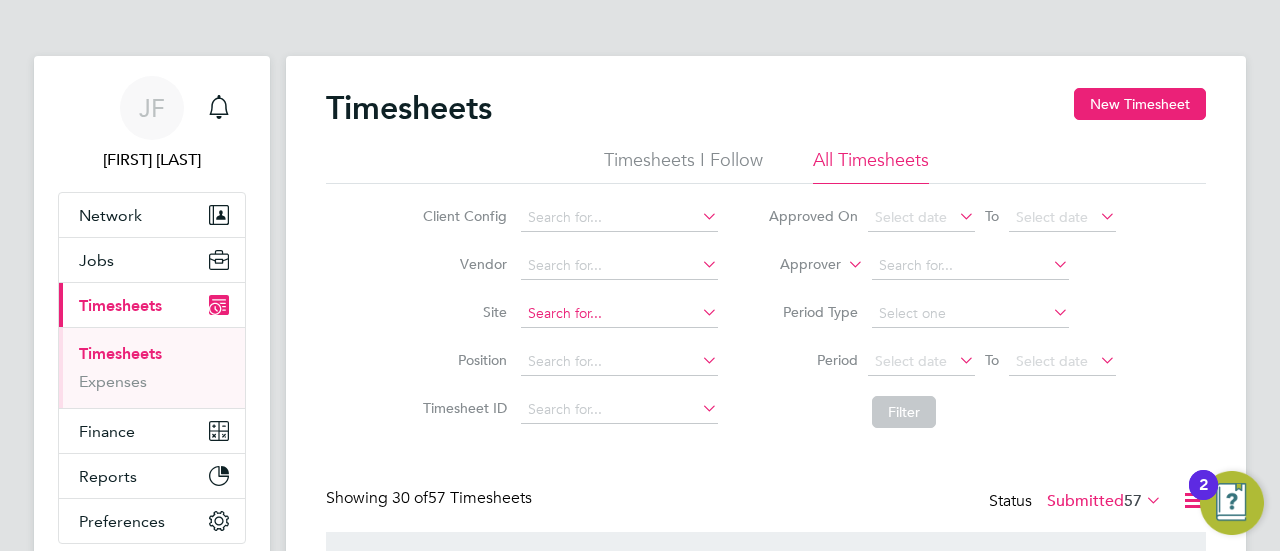 click 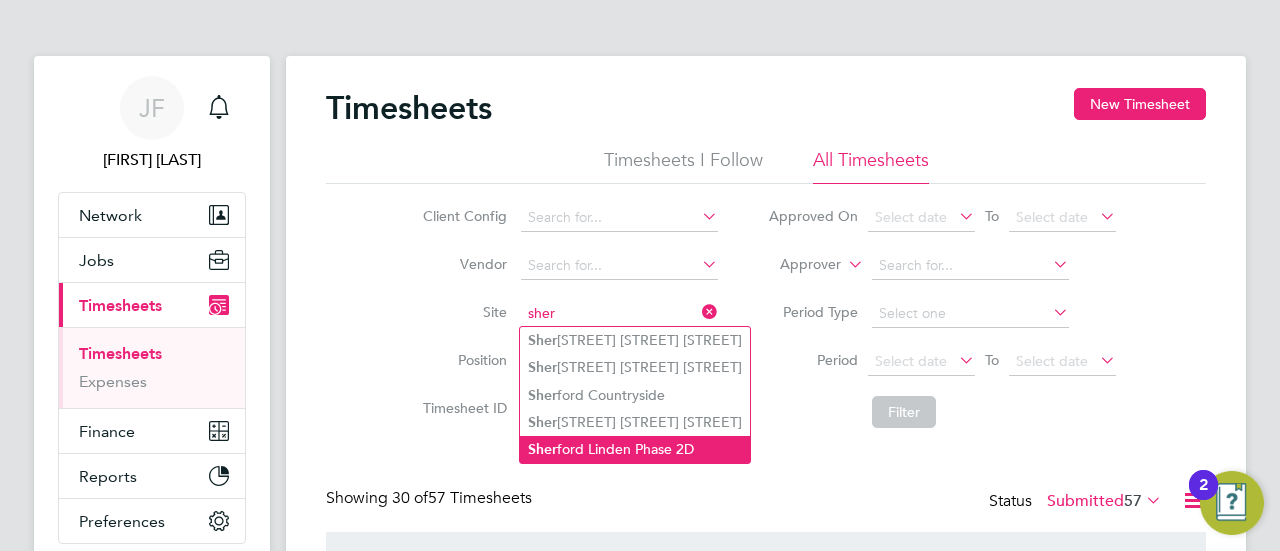 click on "[STREET] [STREET] [STREET]" 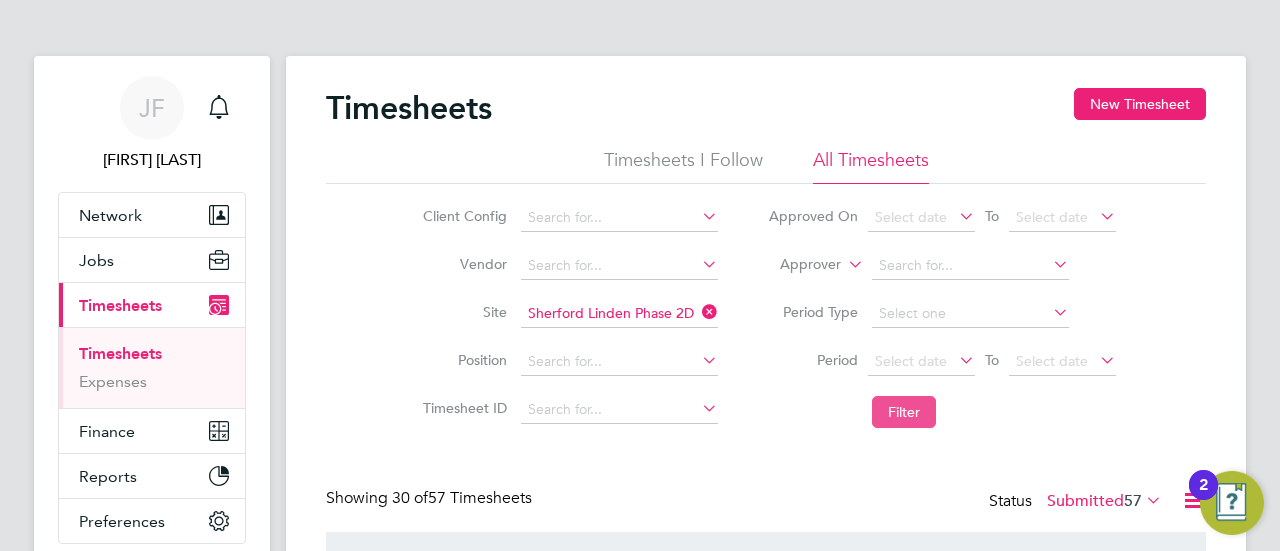click on "Filter" 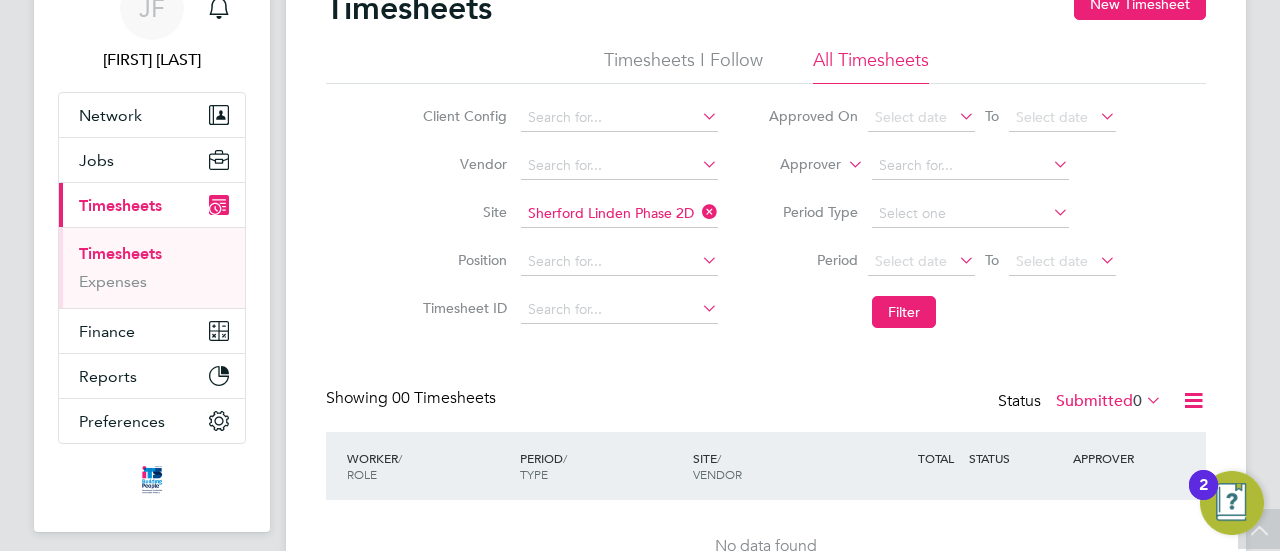 click on "Submitted  0" 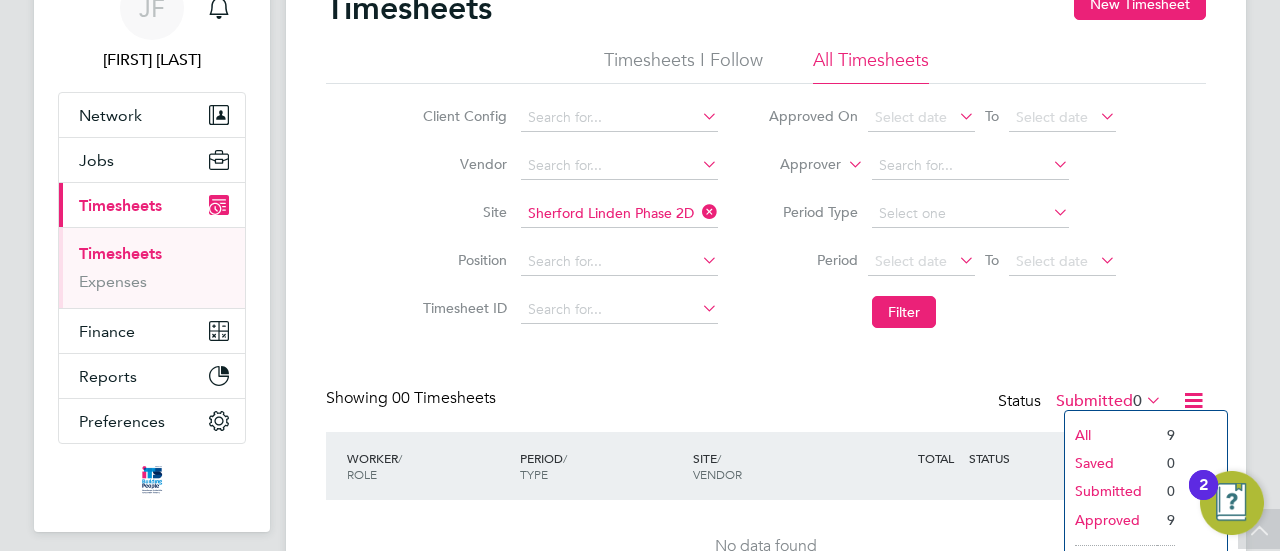 click on "Approved" 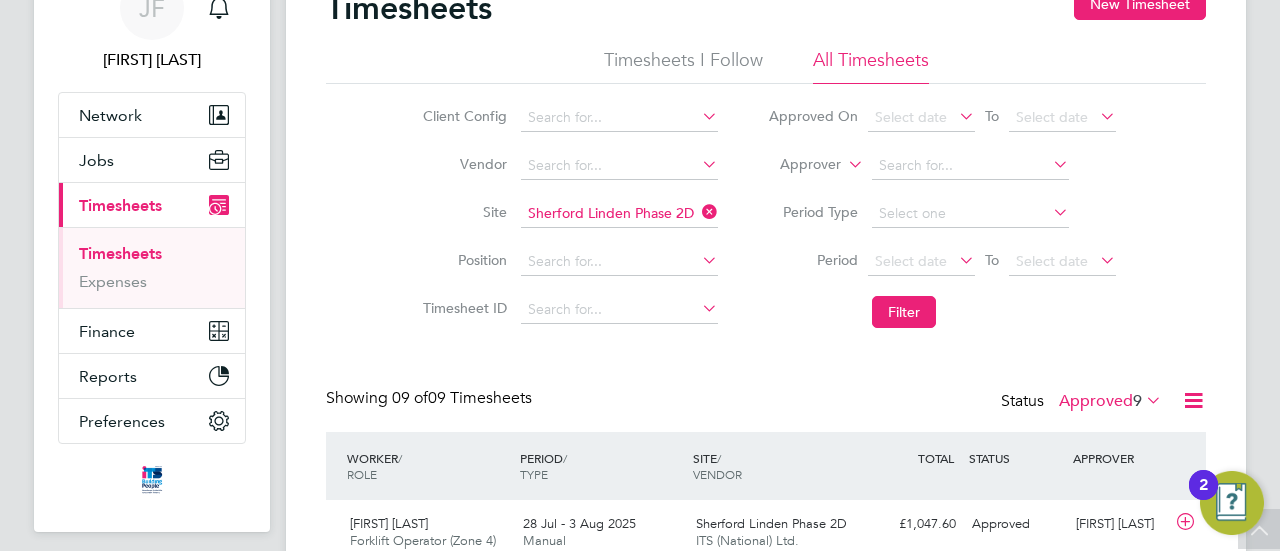 click 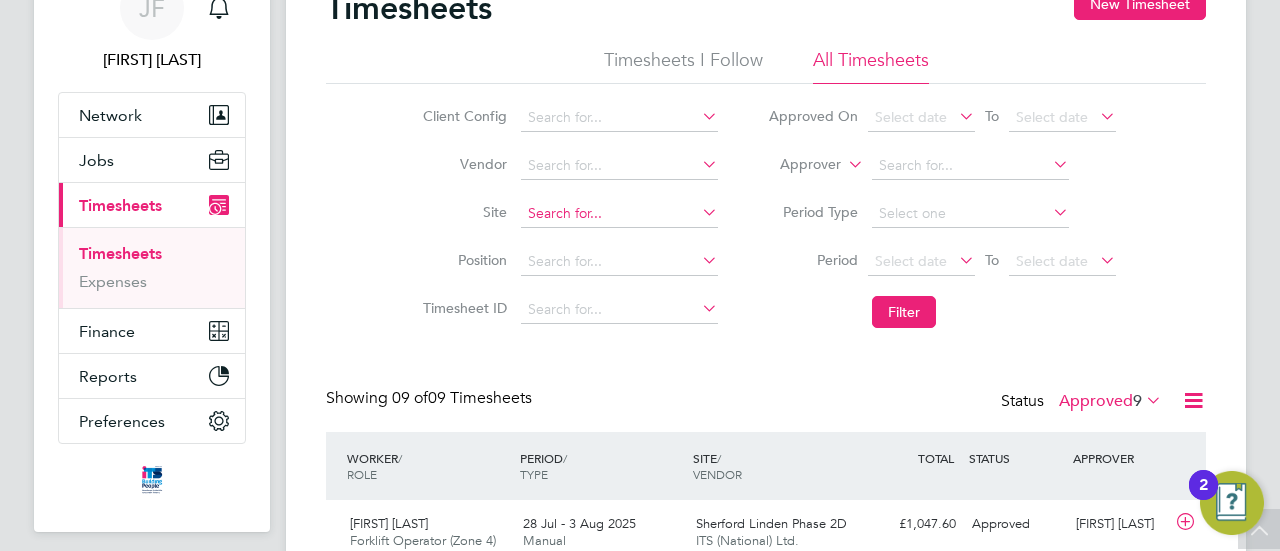 click 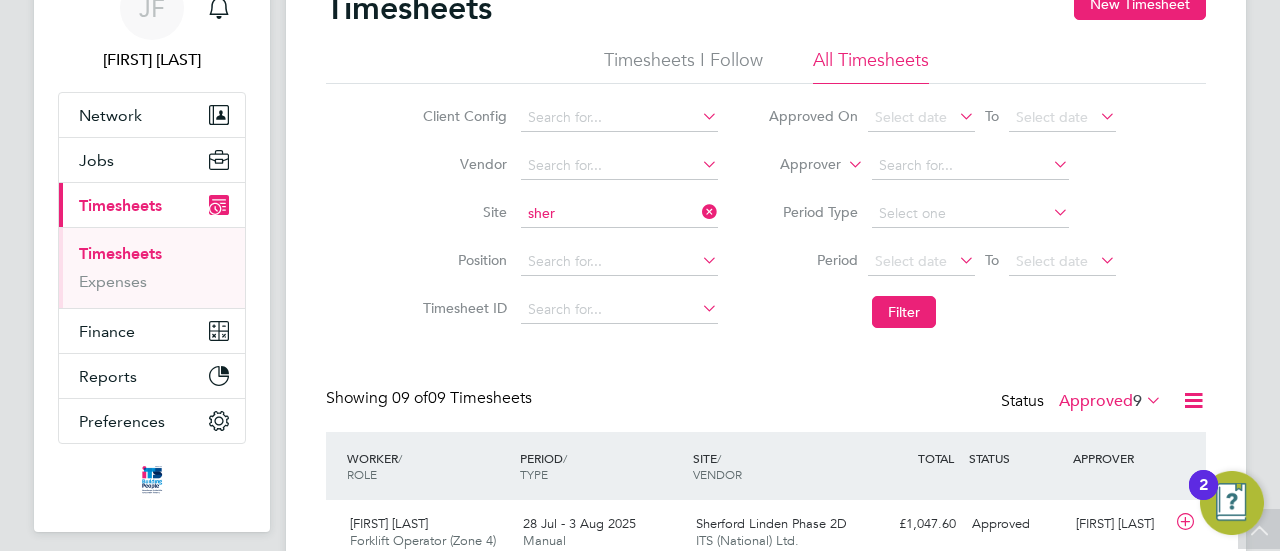 click on "[STREET] [STREET] [STREET]" 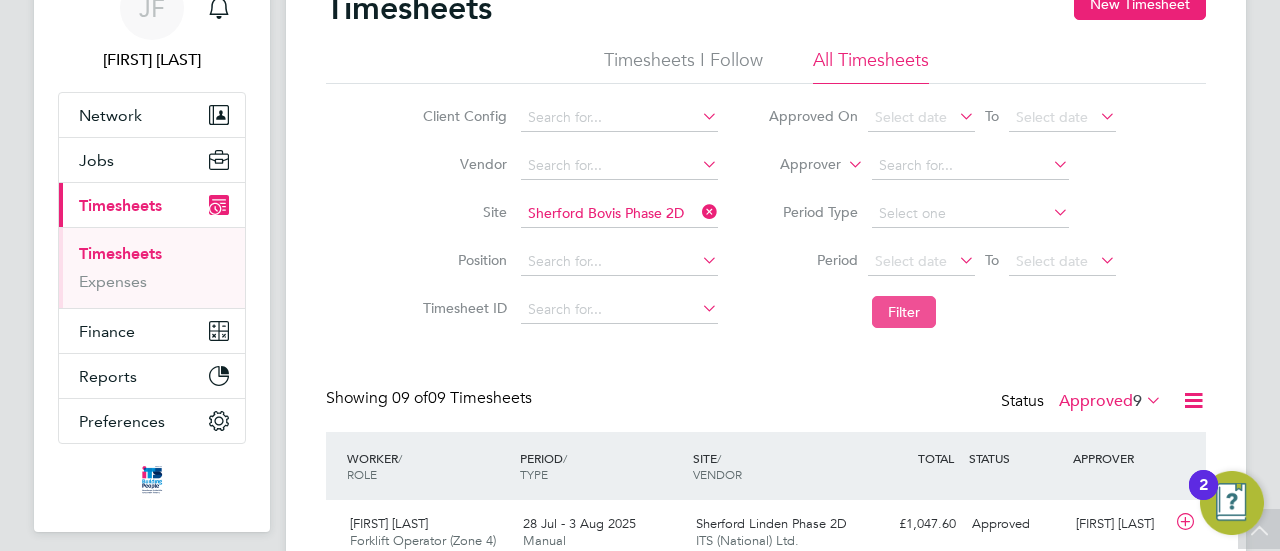 click on "Filter" 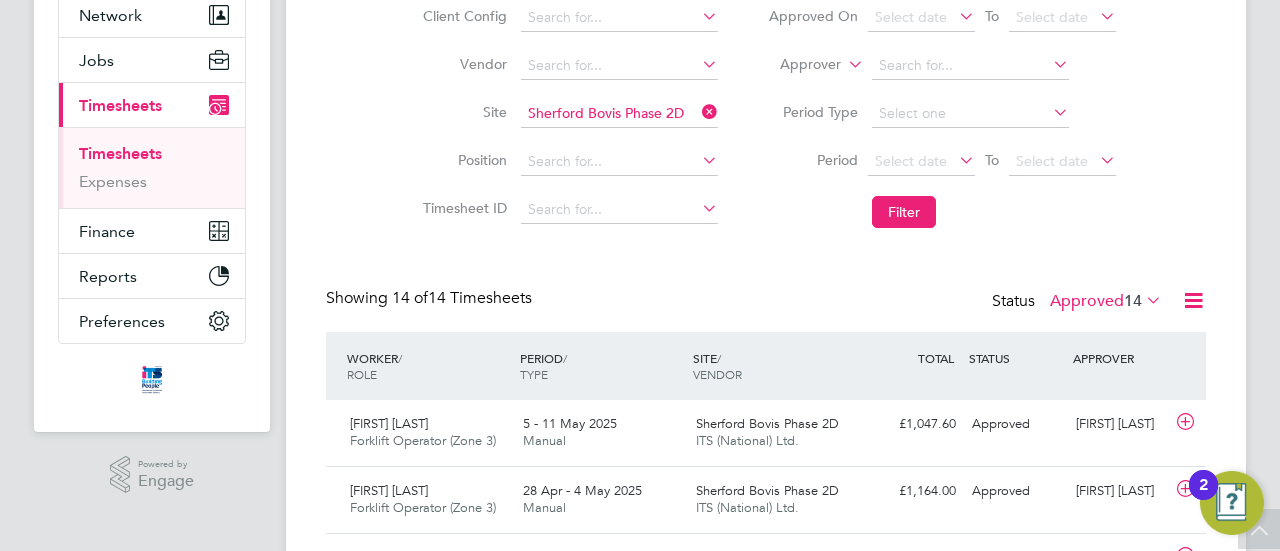 click on "14" 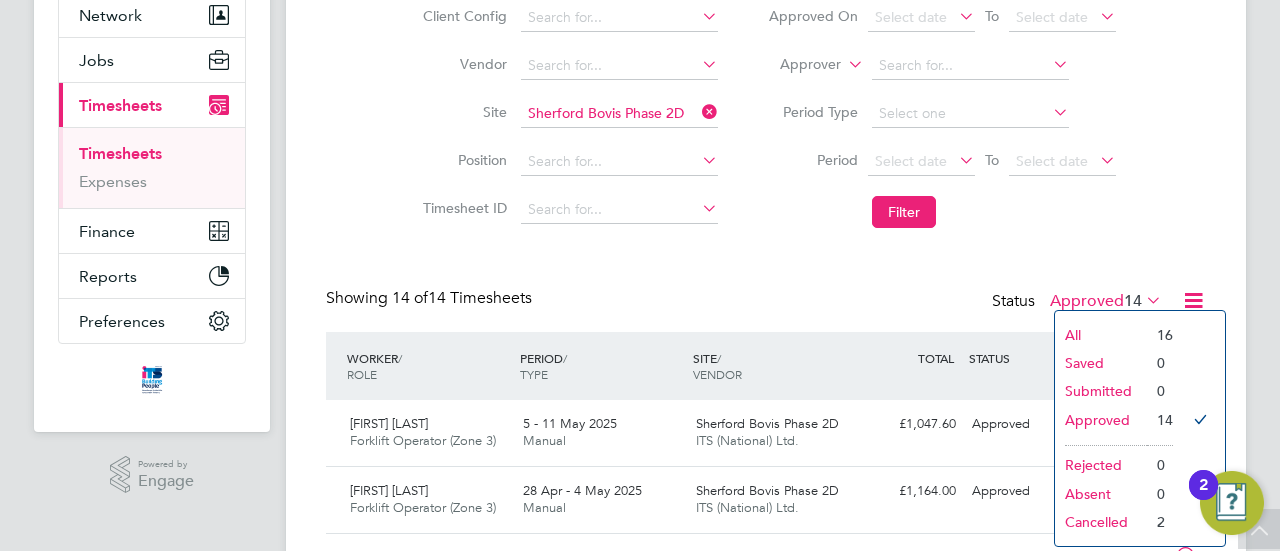 click on "Timesheets New Timesheet Timesheets I Follow All Timesheets Client Config   Vendor   Site   Sherford Bovis Phase 2D Position   Timesheet ID   Approved On
Select date
To
Select date
Approver     Period Type   Period
Select date
To
Select date
Filter Showing   14 of  14 Timesheets Status  Approved  14  WORKER  / ROLE WORKER  / PERIOD PERIOD  / TYPE SITE  / VENDOR TOTAL   TOTAL  / STATUS STATUS APPROVER [FIRST] [LAST] Forklift Operator (Zone 3)   5 - 11 May 2025 5 - 11 May 2025 Manual Sherford Bovis Phase 2D ITS (National) Ltd. £1,047.60 Approved Approved [FIRST] [LAST] [FIRST] [LAST] Forklift Operator (Zone 3)   28 Apr - 4 May 2025 28 Apr - 4 May 2025 Manual Sherford Bovis Phase 2D ITS (National) Ltd. £1,164.00 Approved Approved [FIRST] [LAST] [FIRST] [LAST] Forklift Operator (Zone 3)   21 - 27 Apr 2025 21 - 27 Apr 2025 Manual Sherford Bovis Phase 2D ITS (National) Ltd. £838.08 Approved Approved [FIRST] [LAST] [FIRST] [LAST] Forklift Operator (Zone 3)" 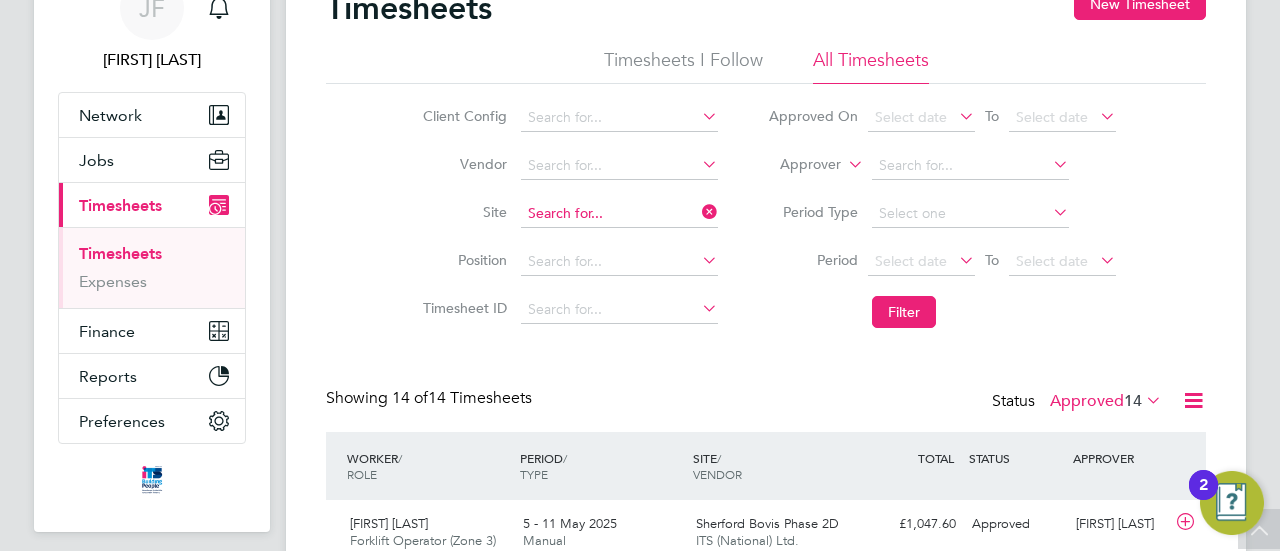 click 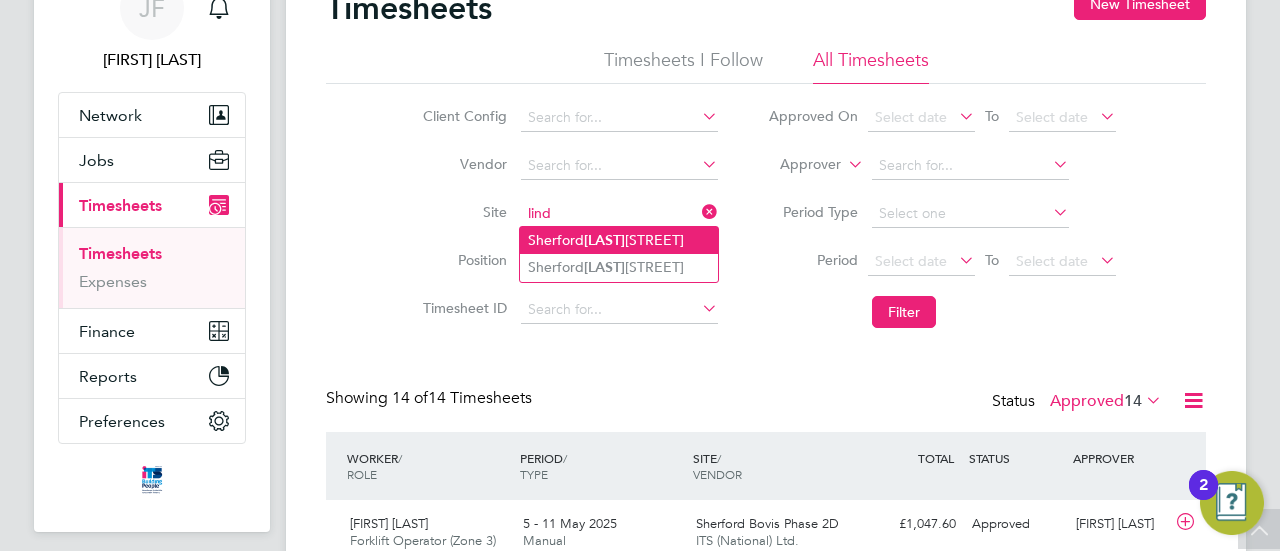click on "[STREET] [STREET] [STREET]" 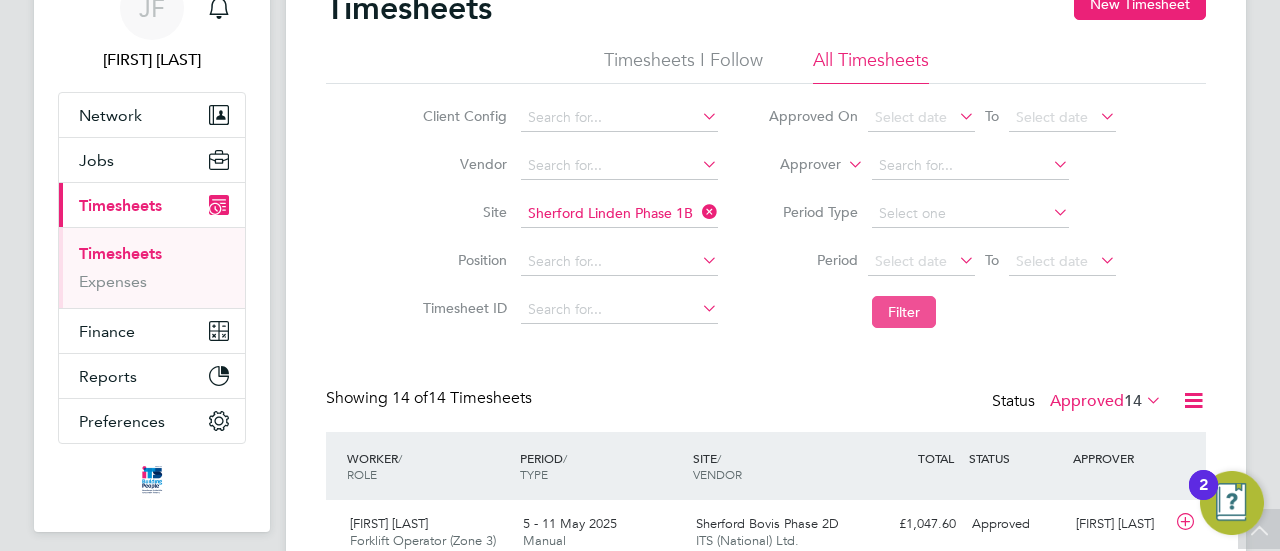 click on "Filter" 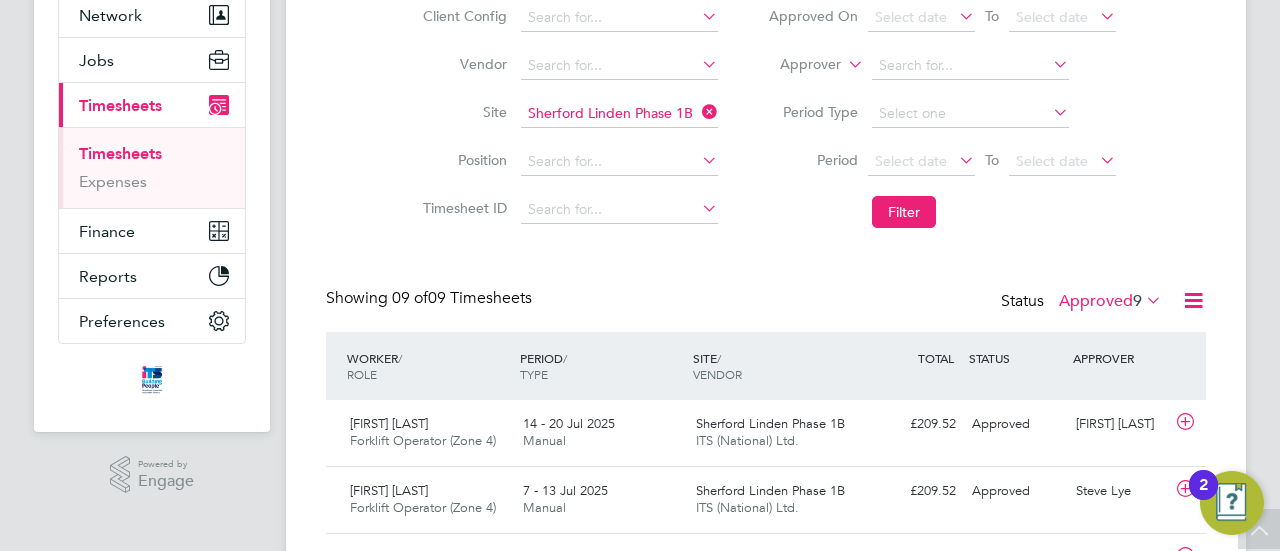 click on "Approved  9" 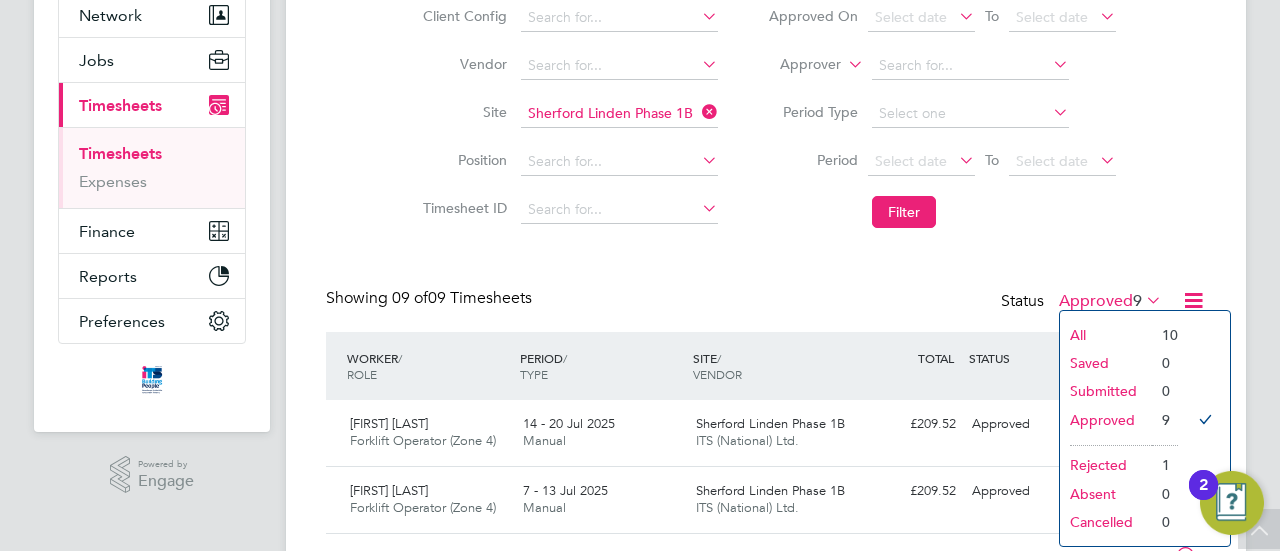 click on "Rejected" 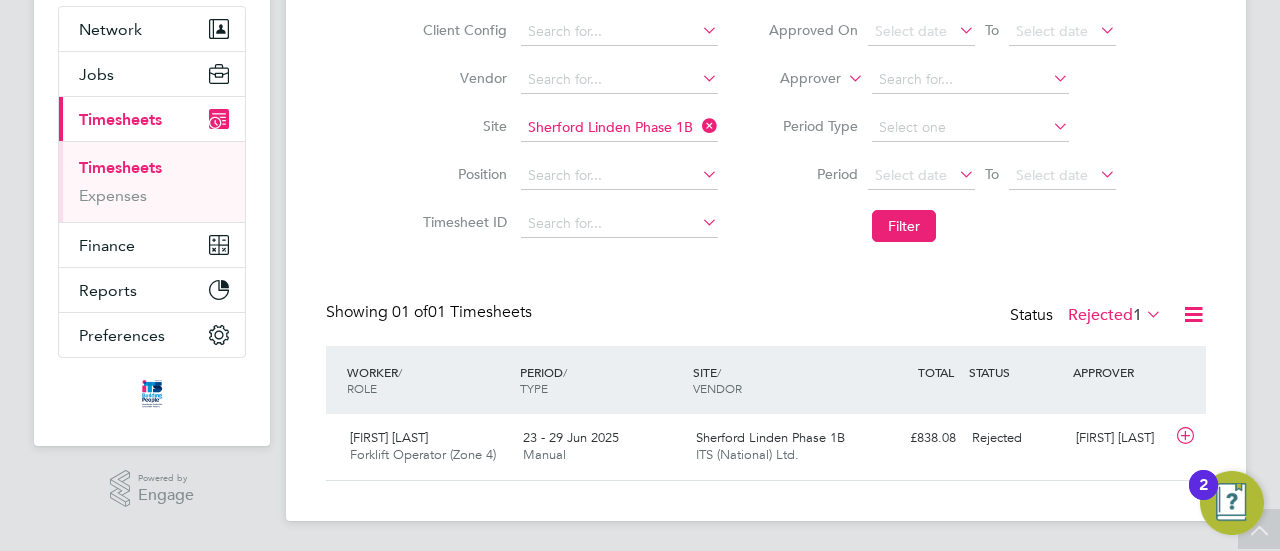 click 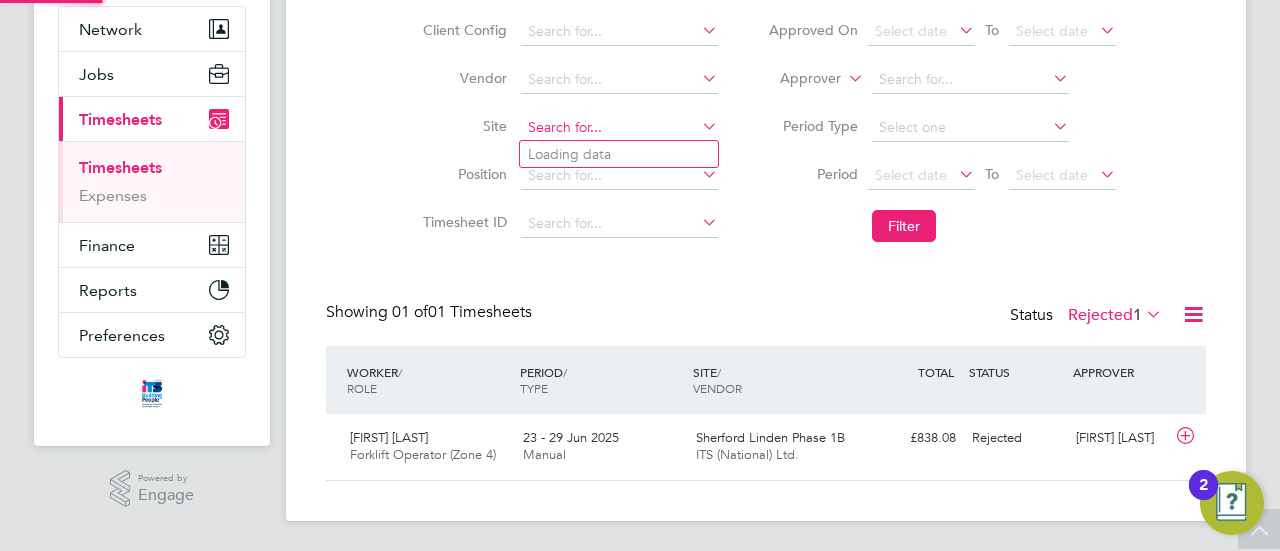 click 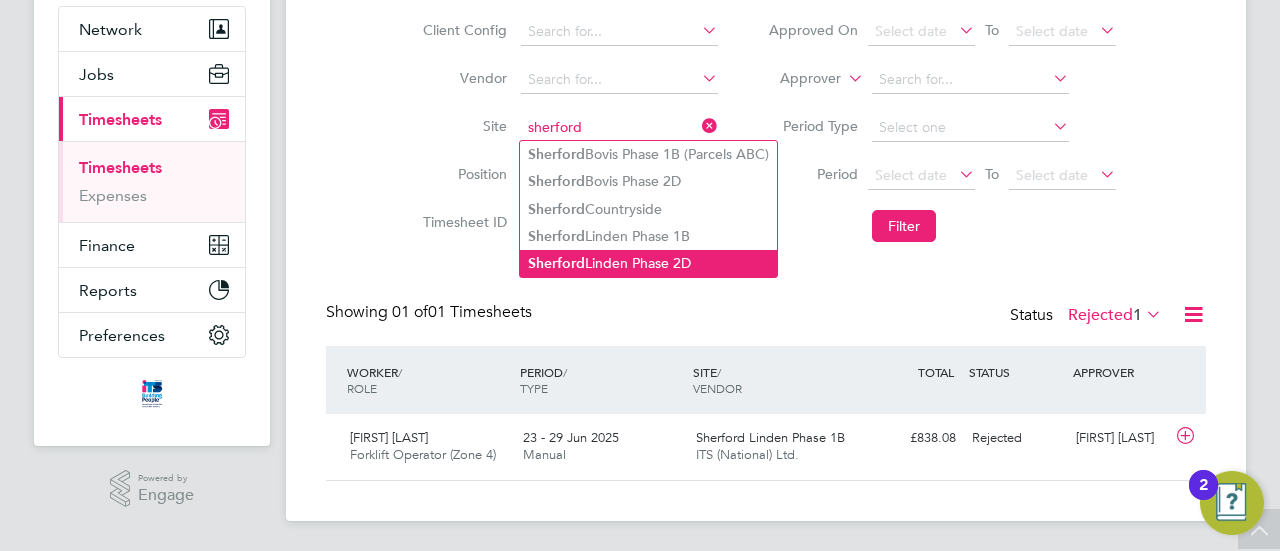 click on "[STREET] [STREET] [STREET]" 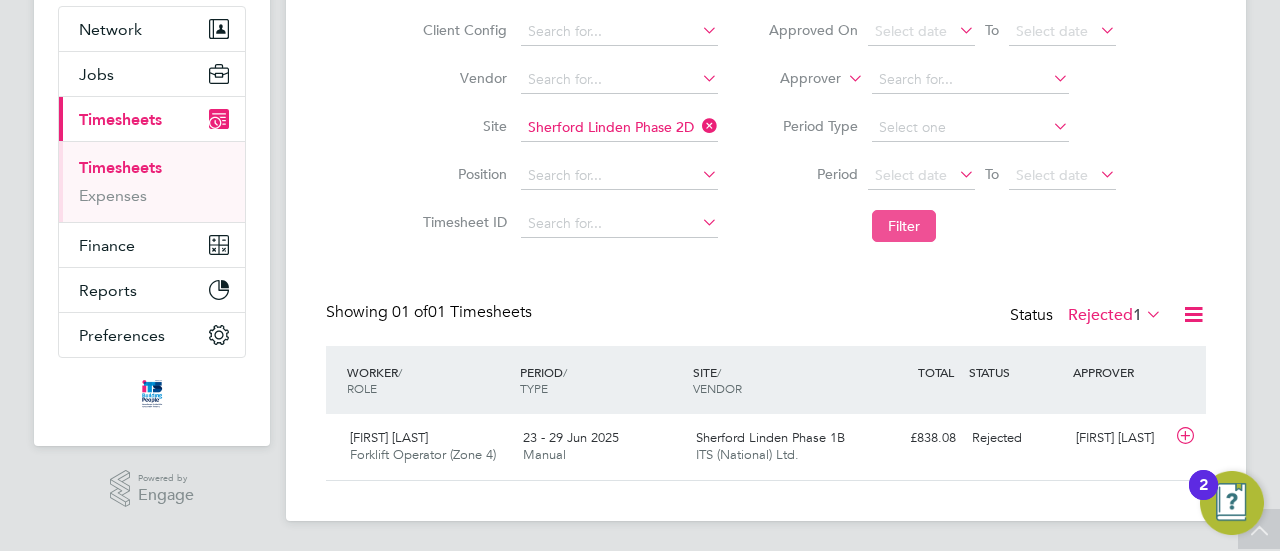 click on "Filter" 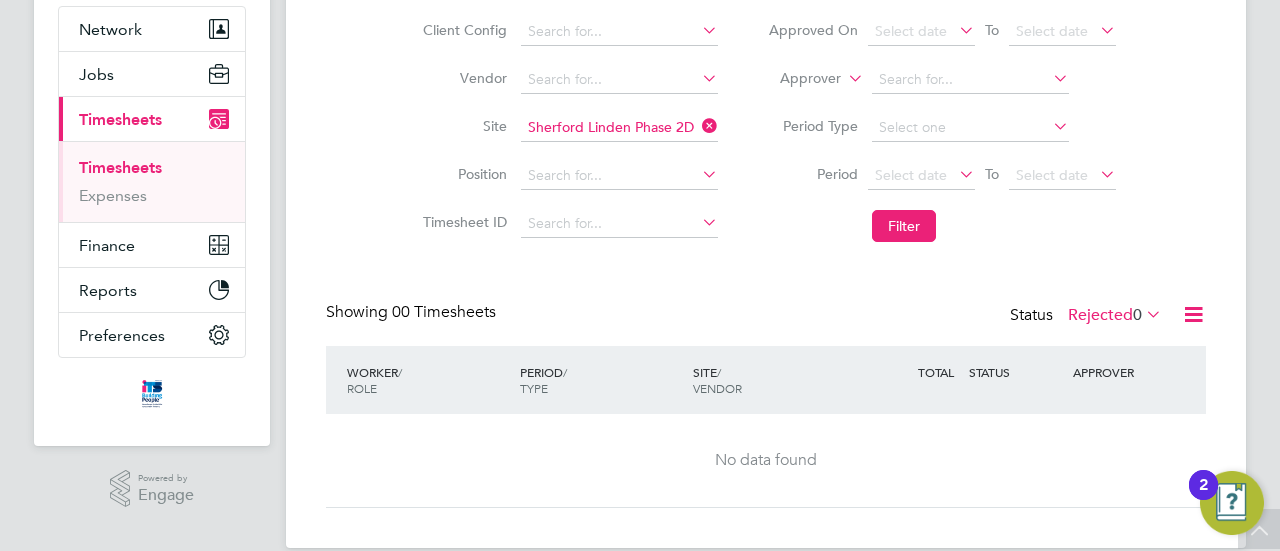 click on "0" 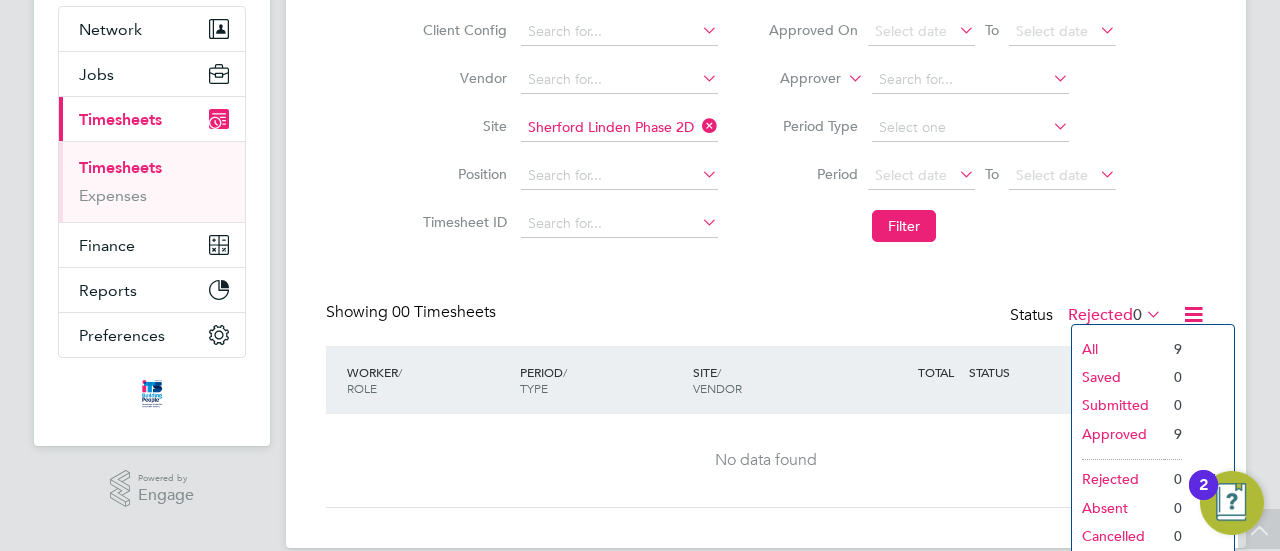 click on "All" 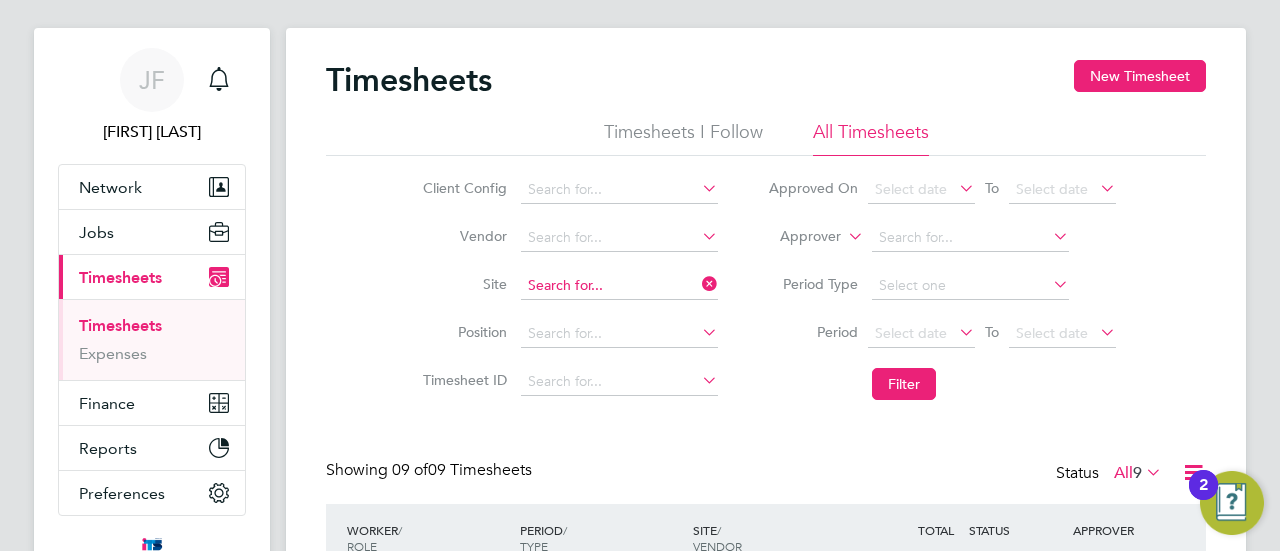 click 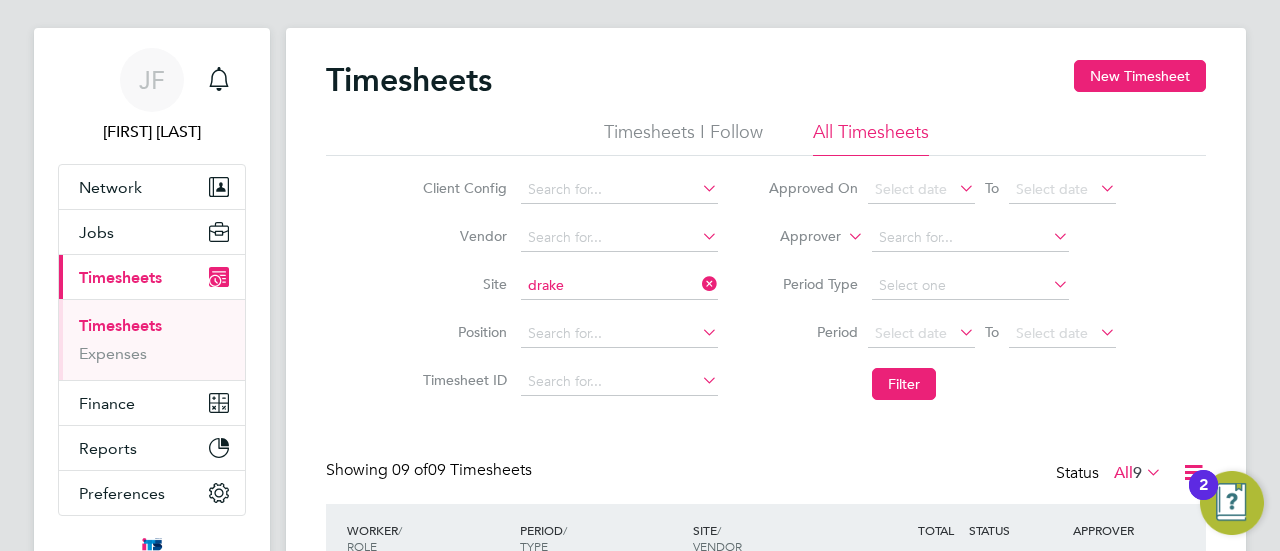 click on "[STREET] [STREET]" 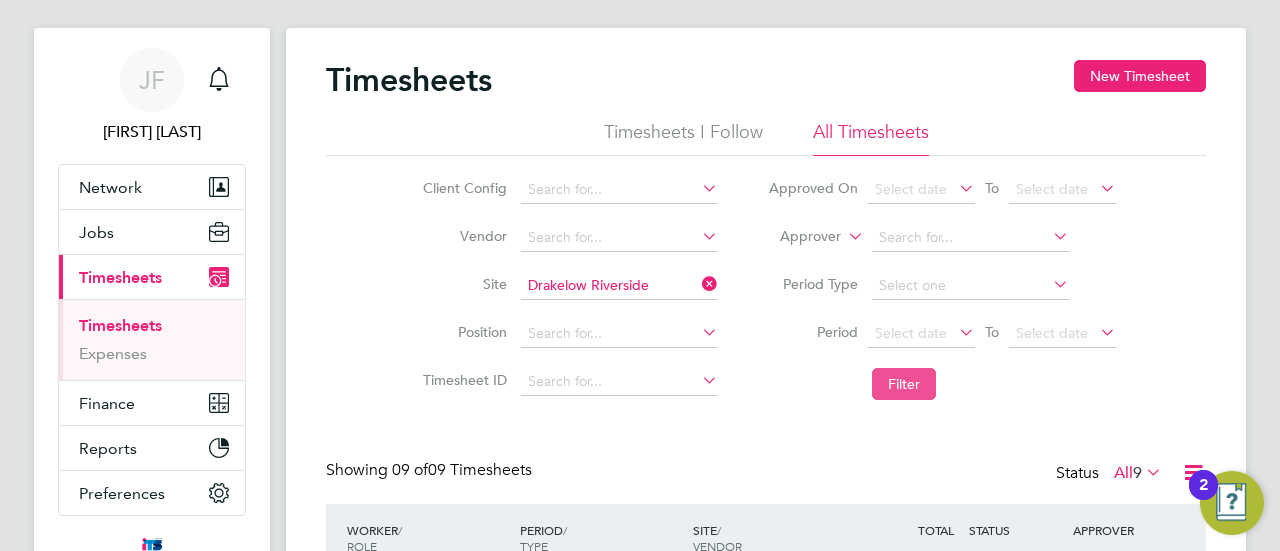 click on "Filter" 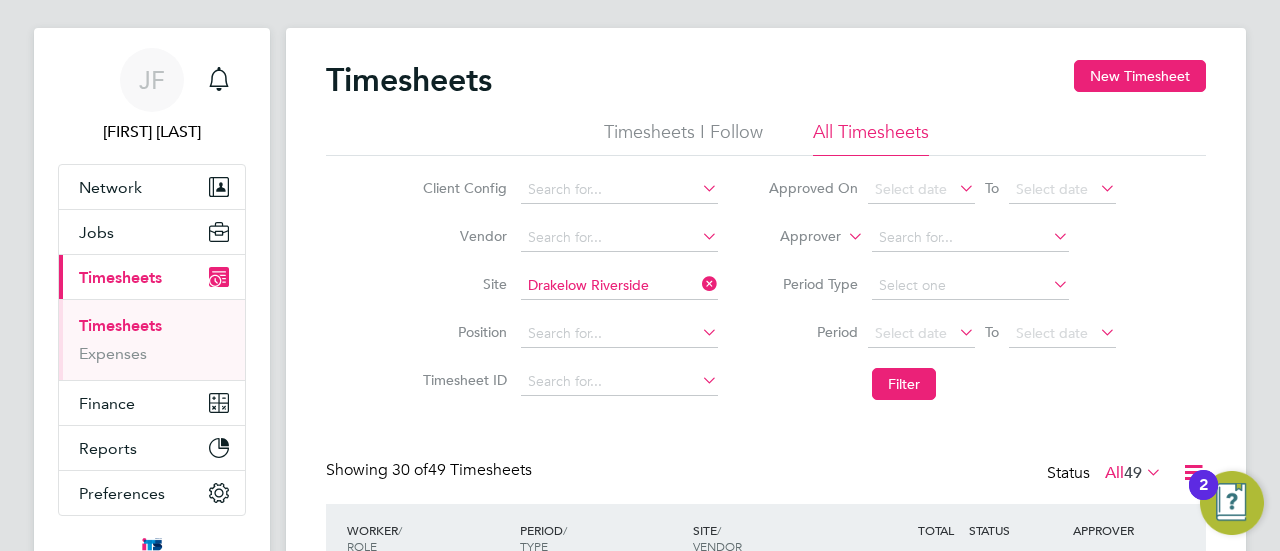 click on "49" 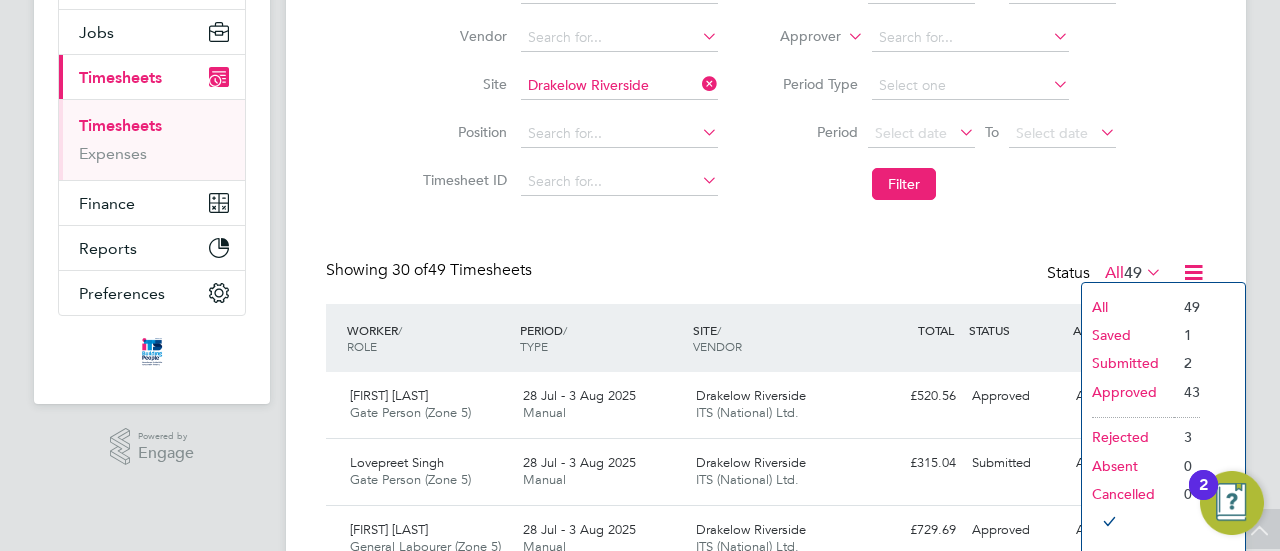 click on "Submitted" 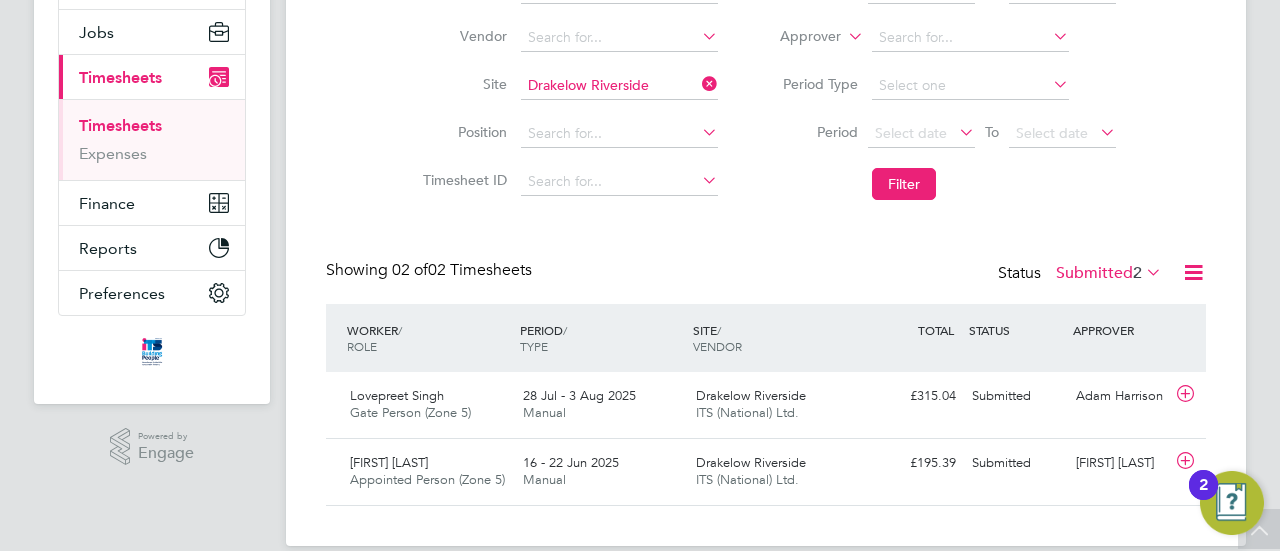 click on "Submitted  2" 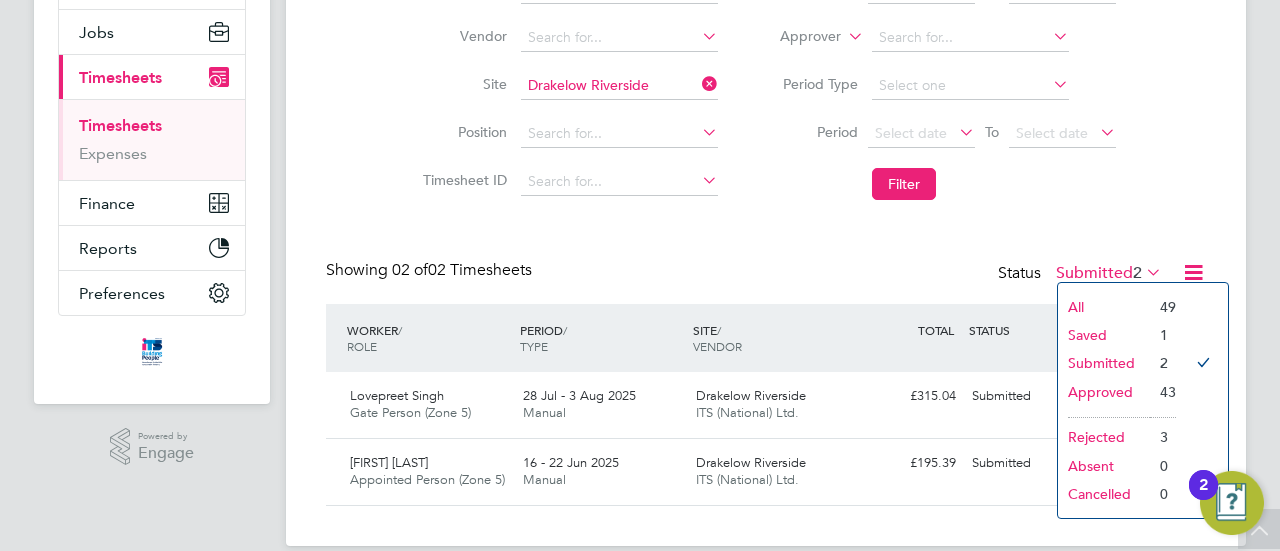 click on "Saved" 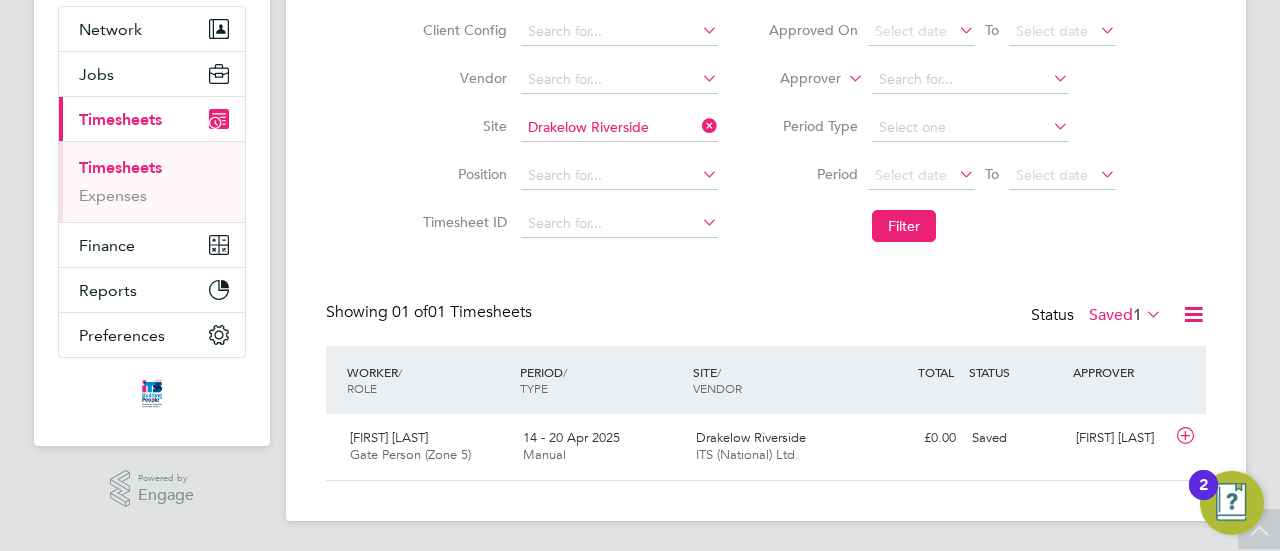 click on "Saved  1" 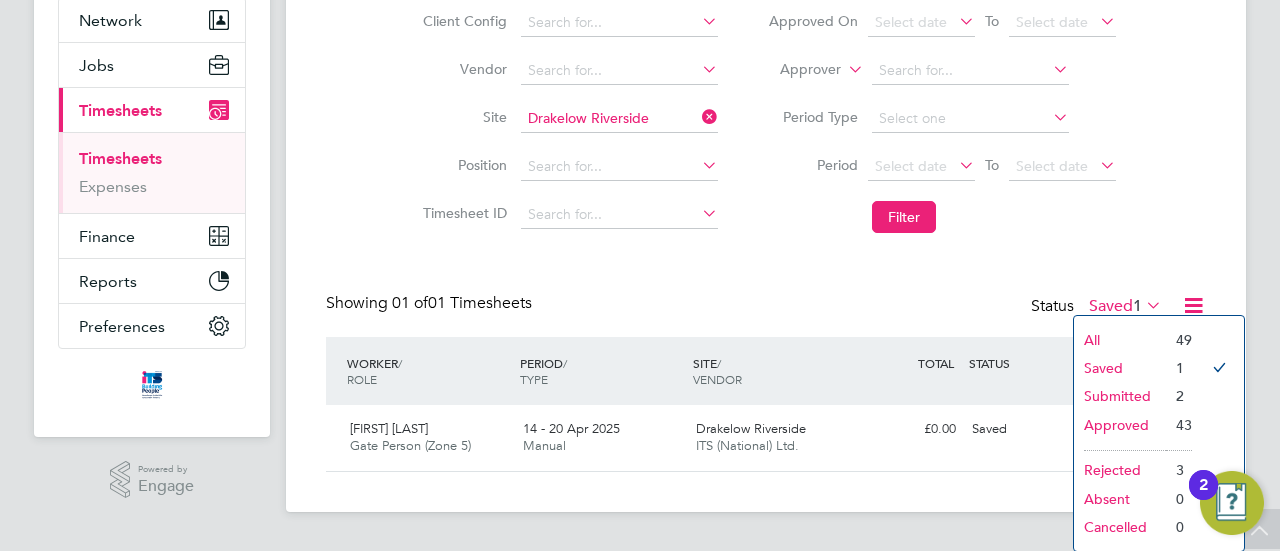 click on "Approved" 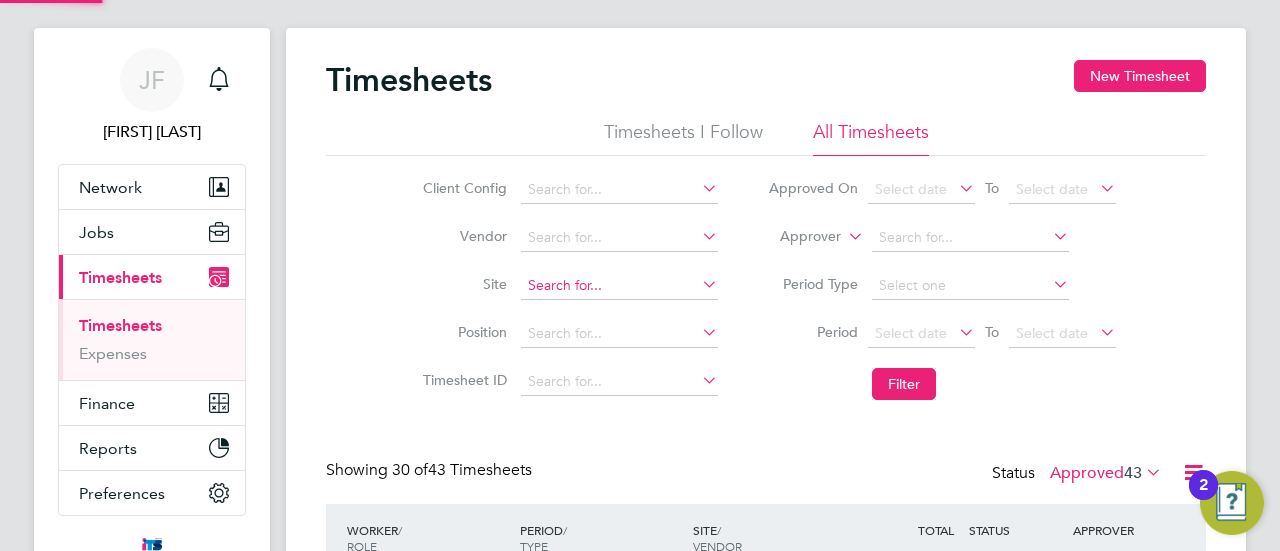 click 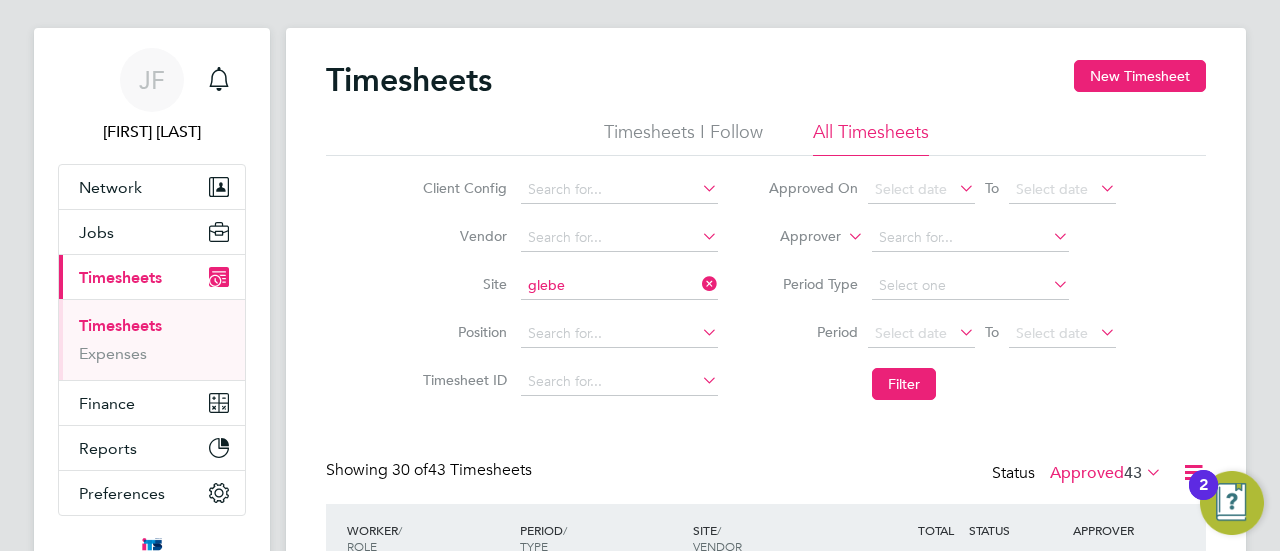 click on "Glebe" 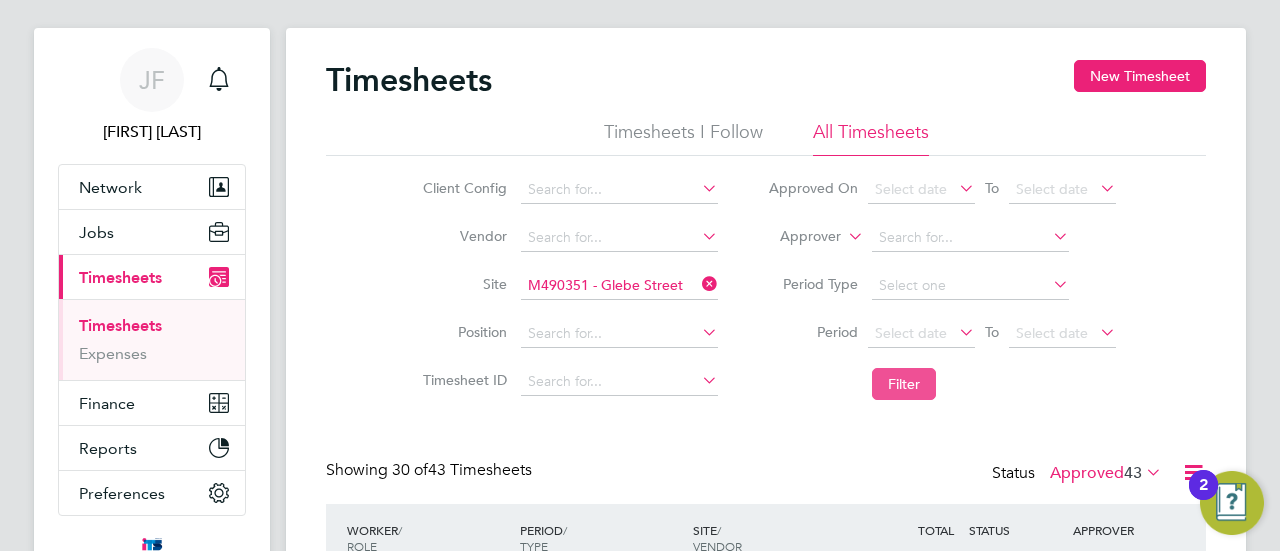 click on "Filter" 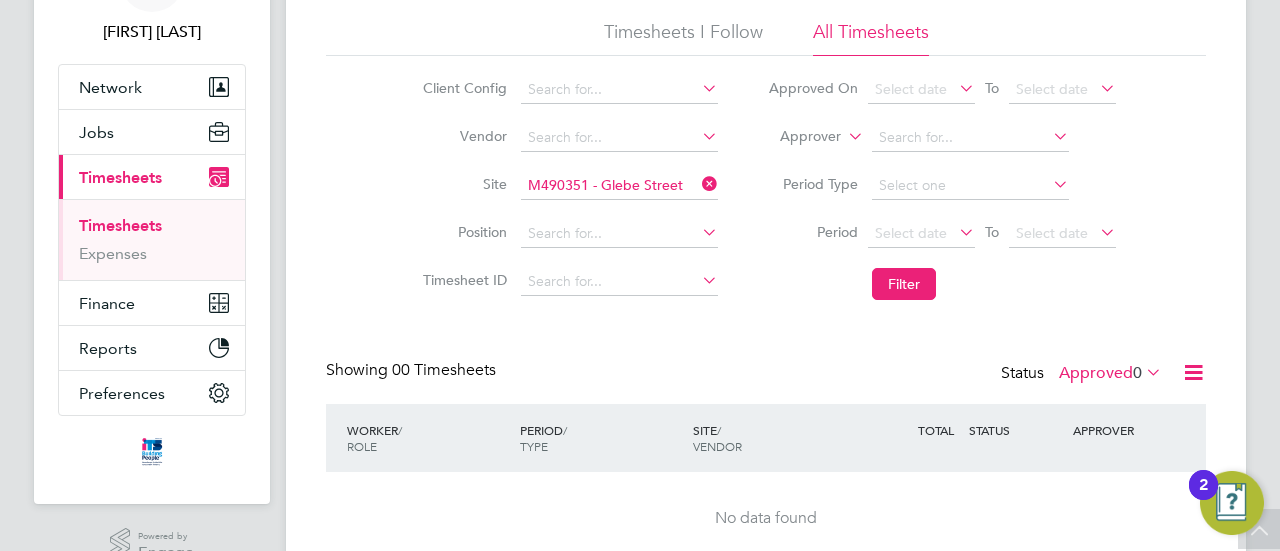 click on "Approved  0" 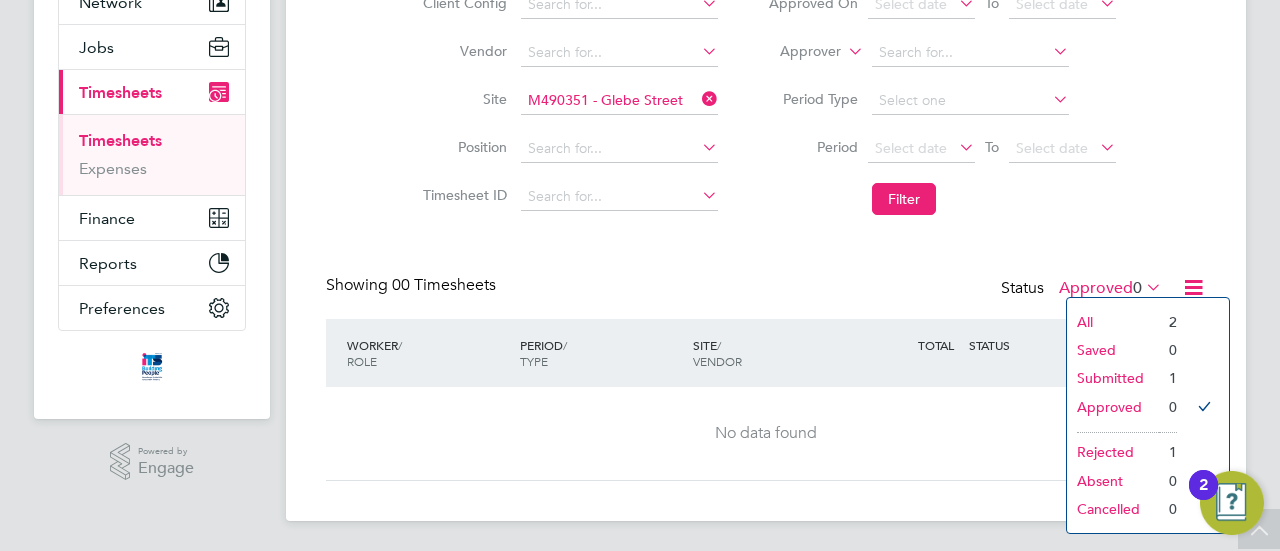 click on "Submitted" 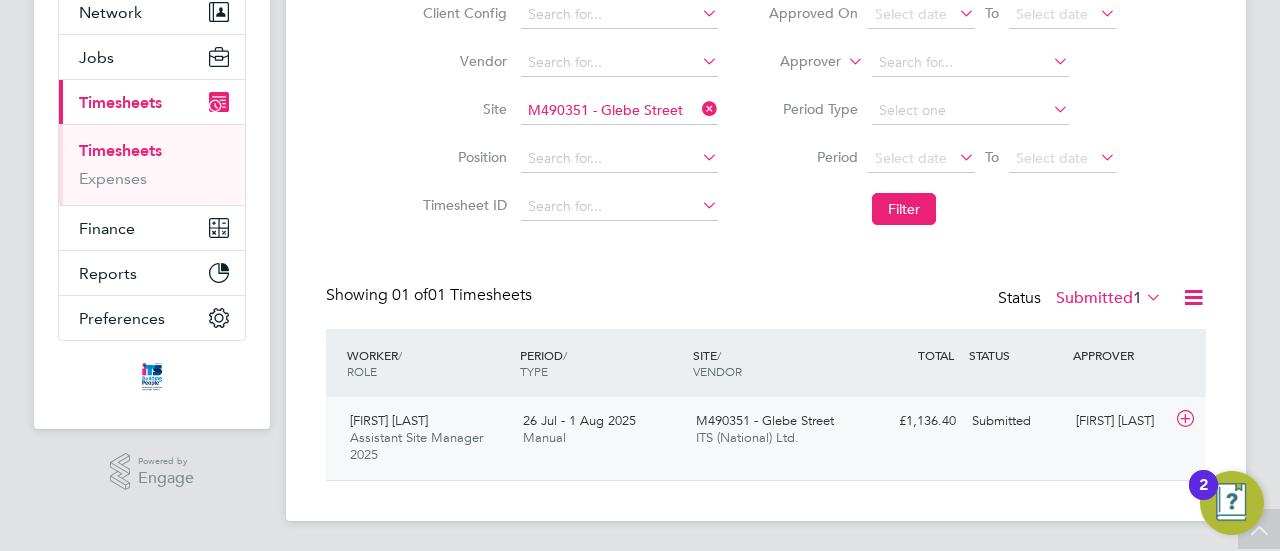 click 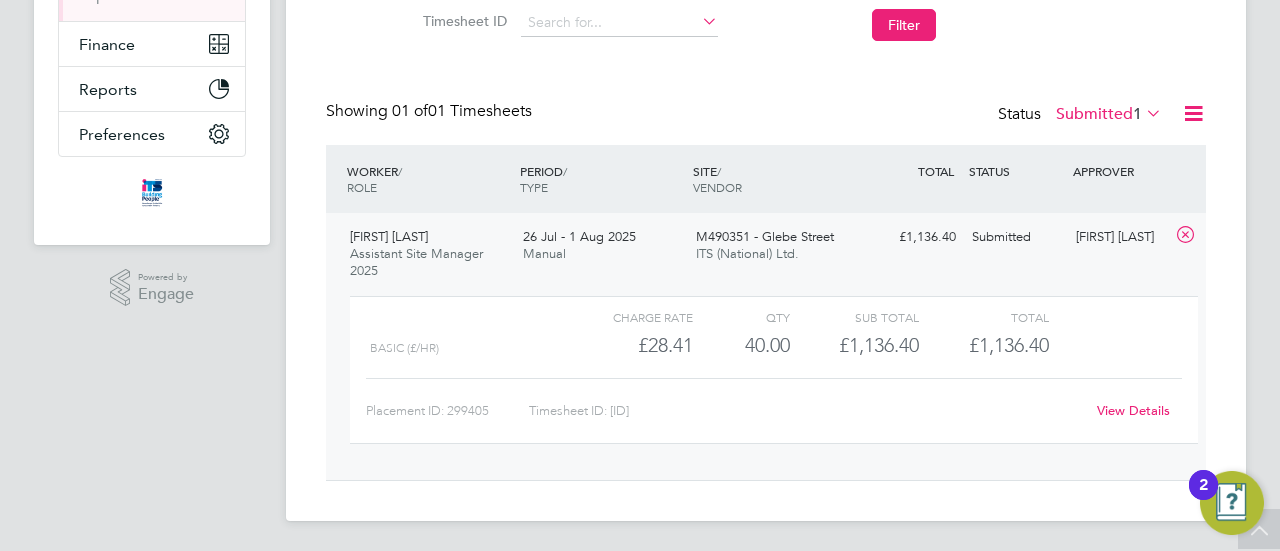 click on "View Details" 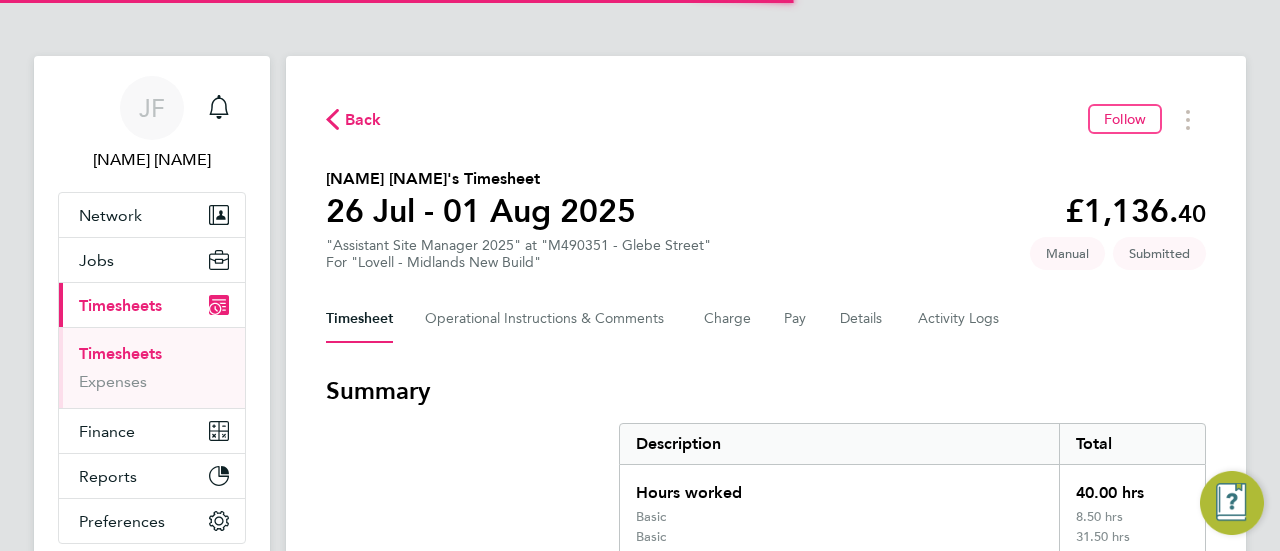 scroll, scrollTop: 0, scrollLeft: 0, axis: both 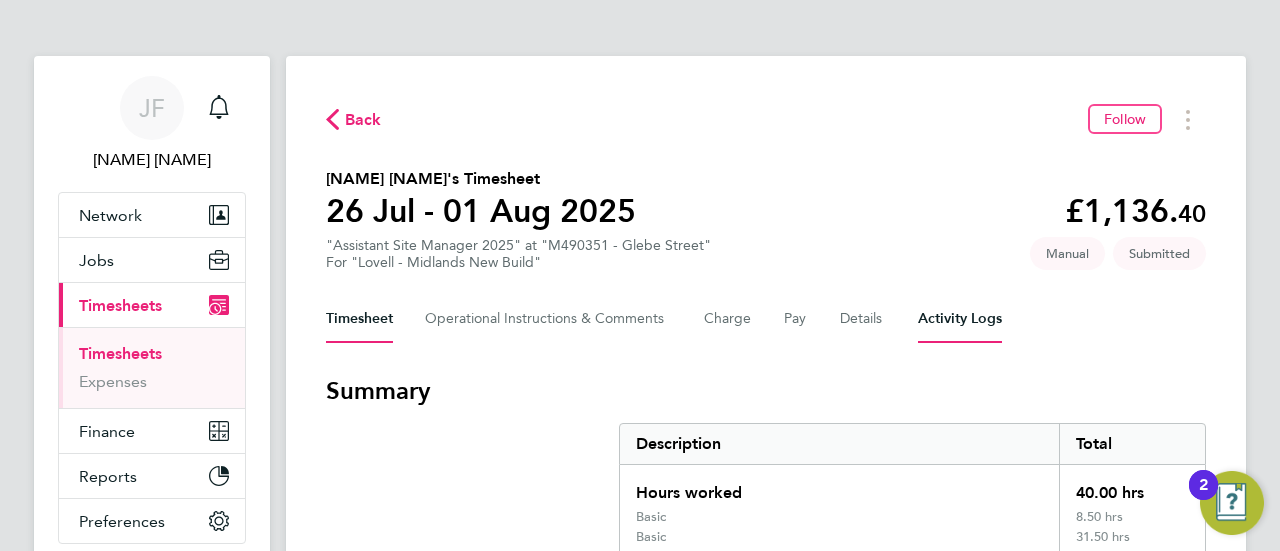 click on "Activity Logs" at bounding box center (960, 319) 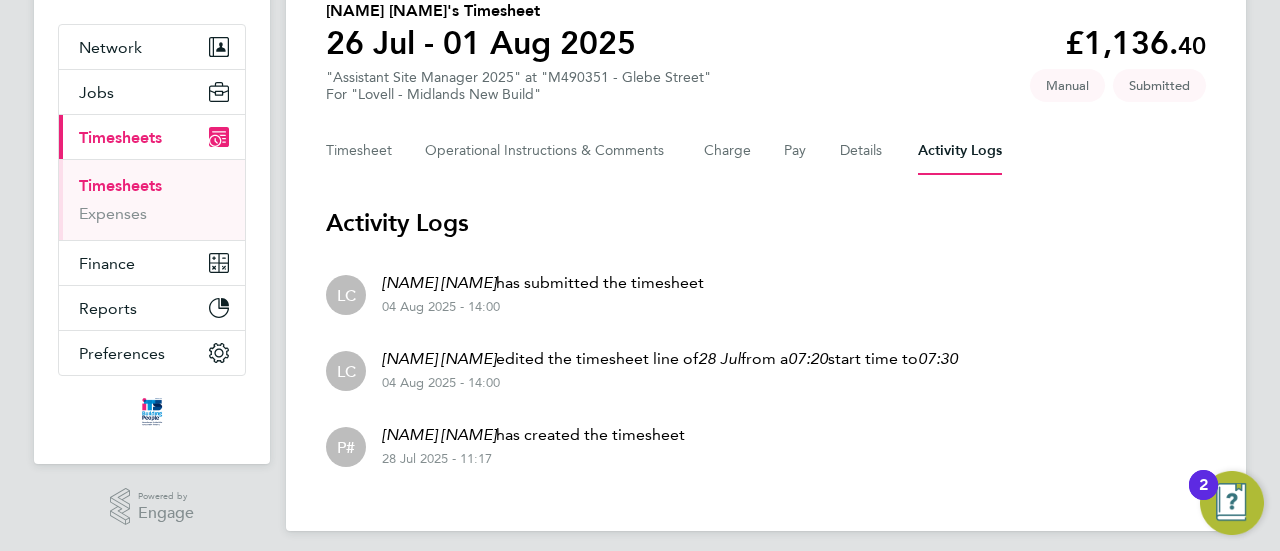 scroll, scrollTop: 179, scrollLeft: 0, axis: vertical 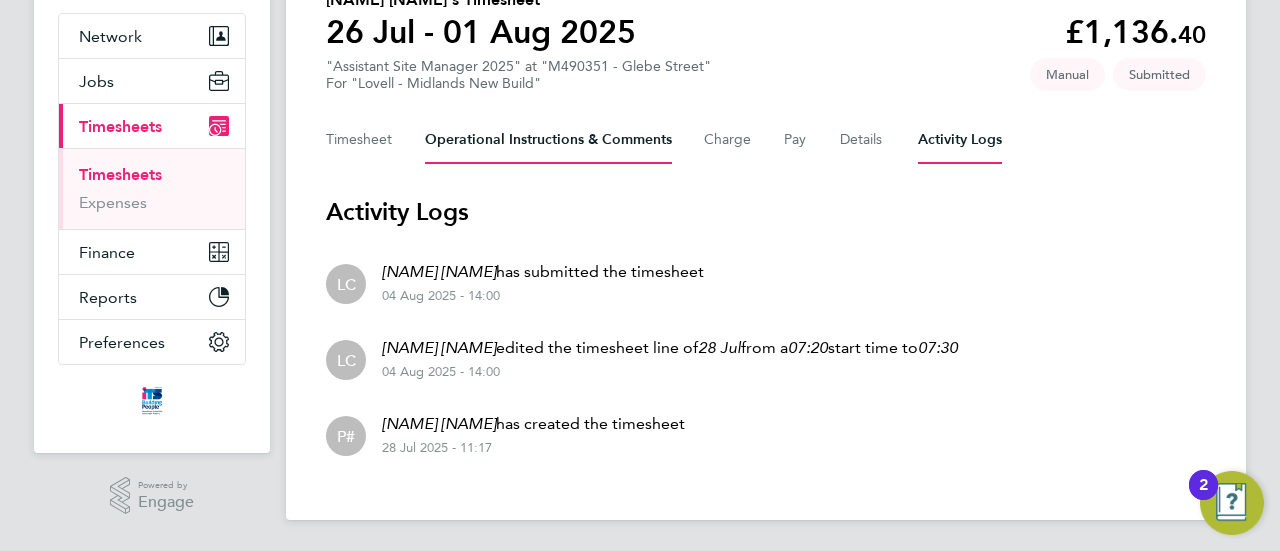 click on "Operational Instructions & Comments" at bounding box center (548, 140) 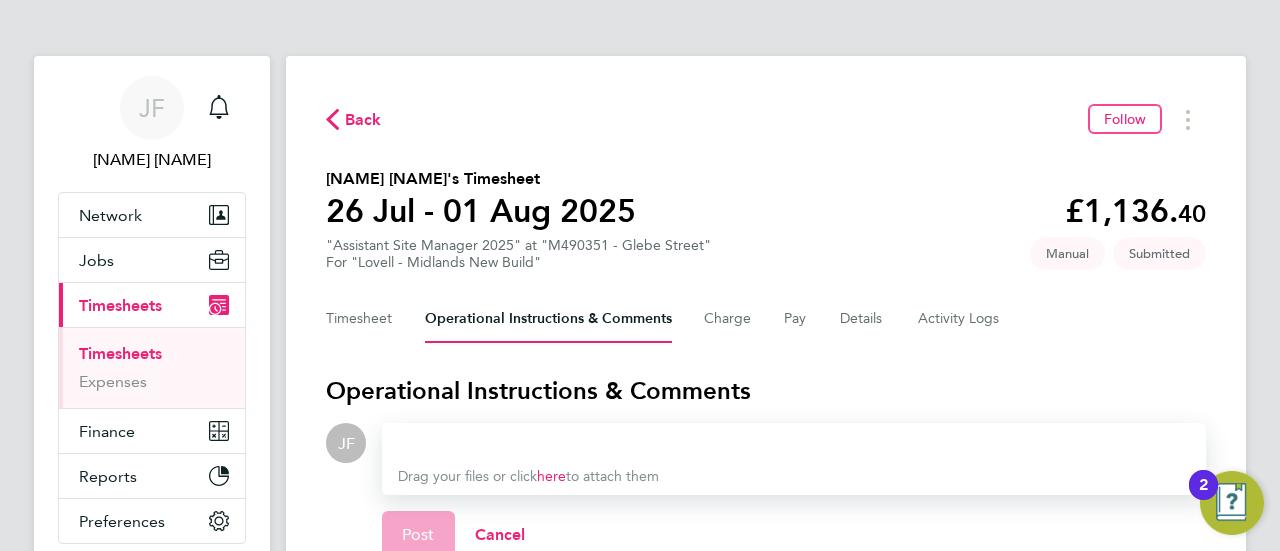 scroll, scrollTop: 200, scrollLeft: 0, axis: vertical 